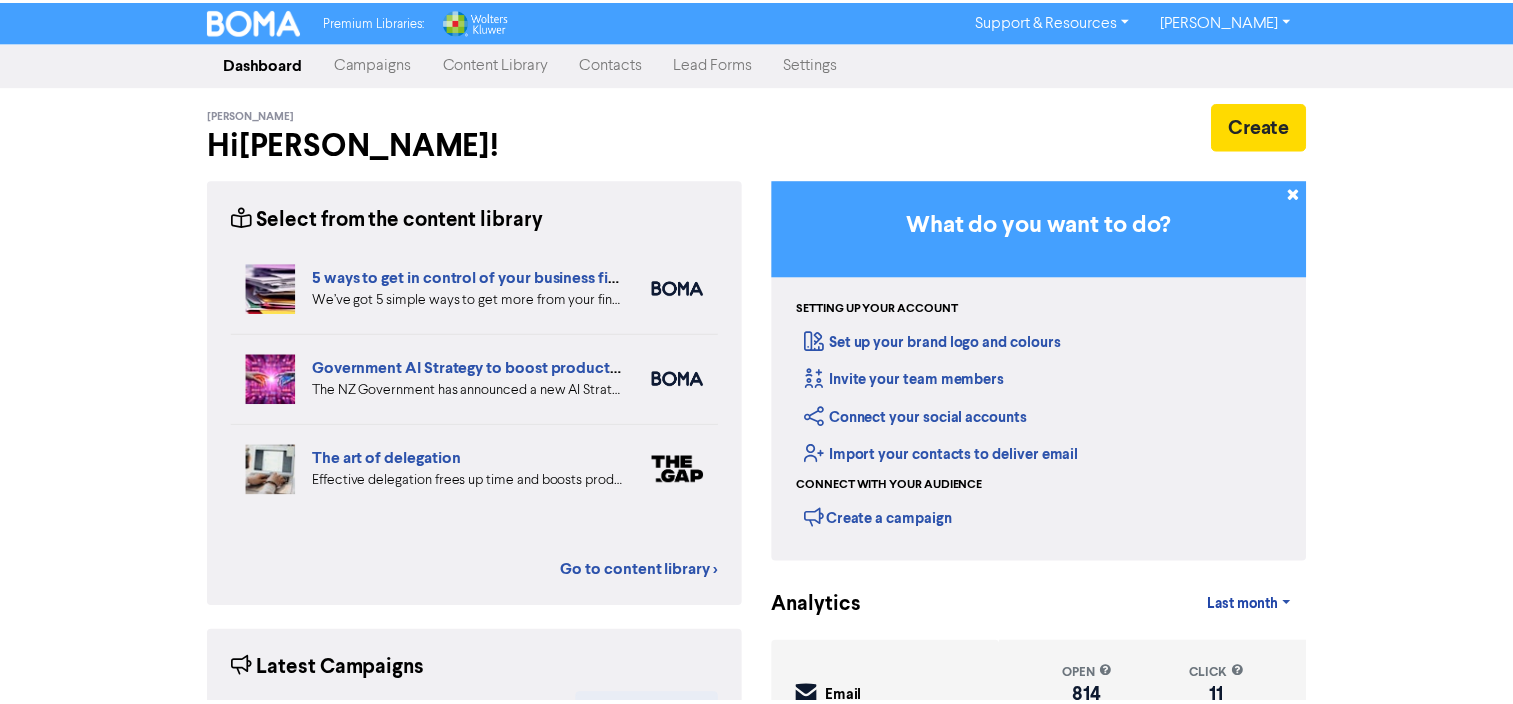 scroll, scrollTop: 0, scrollLeft: 0, axis: both 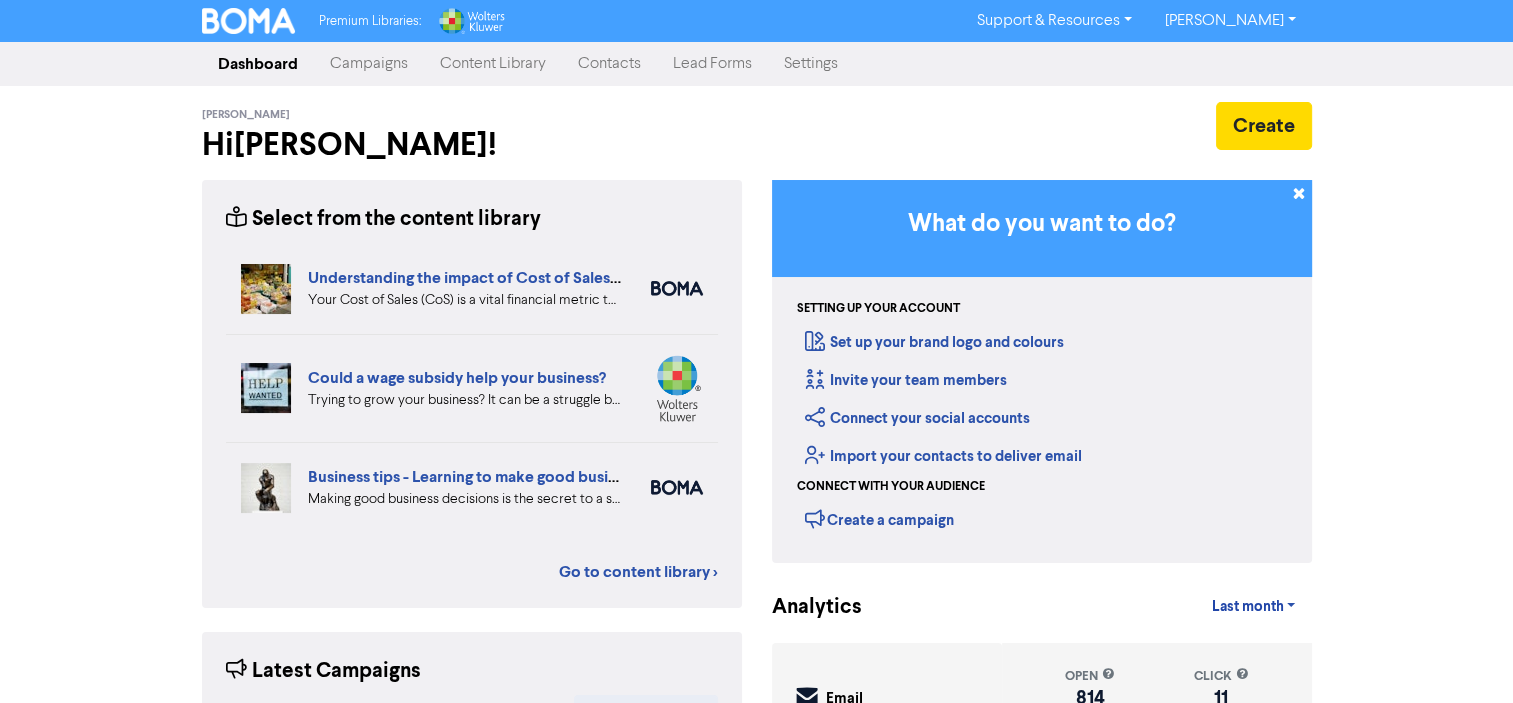 click on "Campaigns" at bounding box center (369, 64) 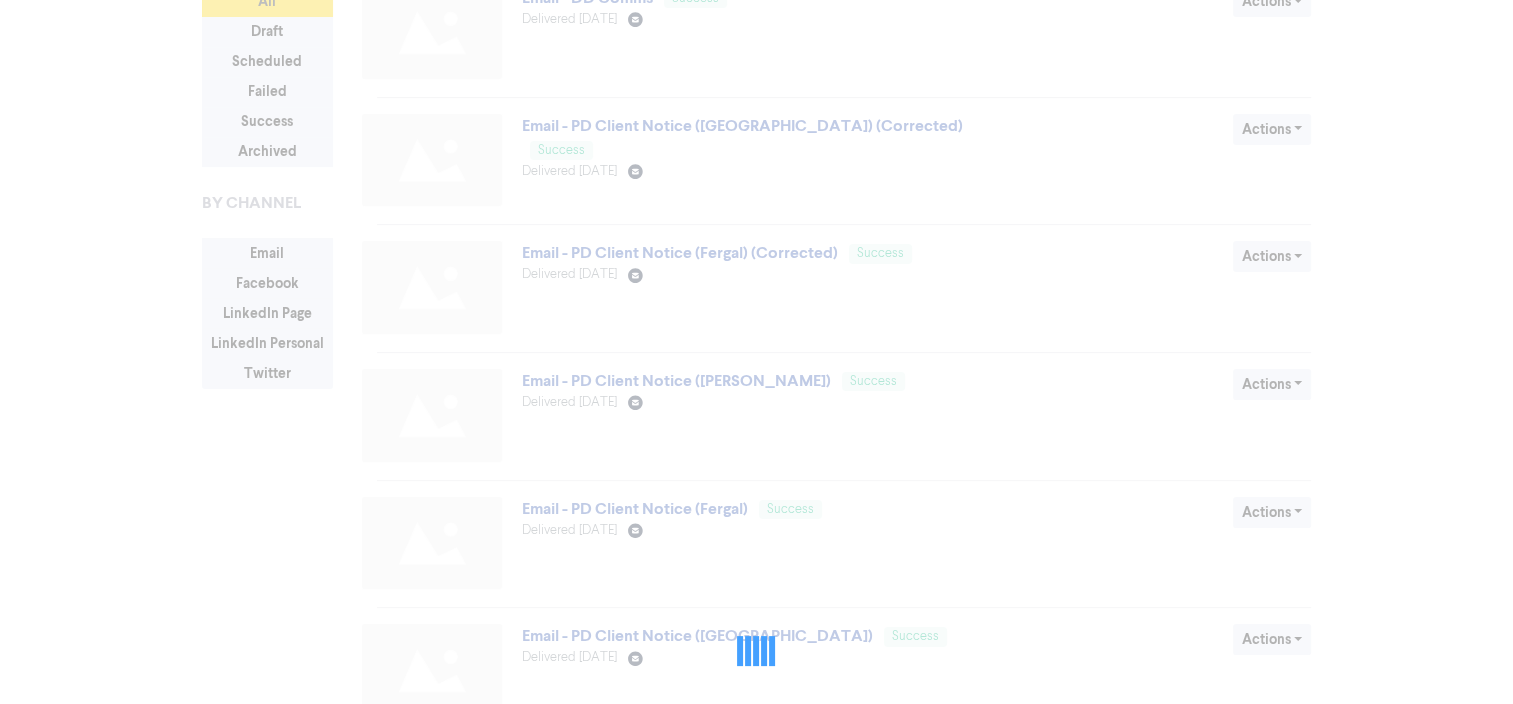 scroll, scrollTop: 304, scrollLeft: 0, axis: vertical 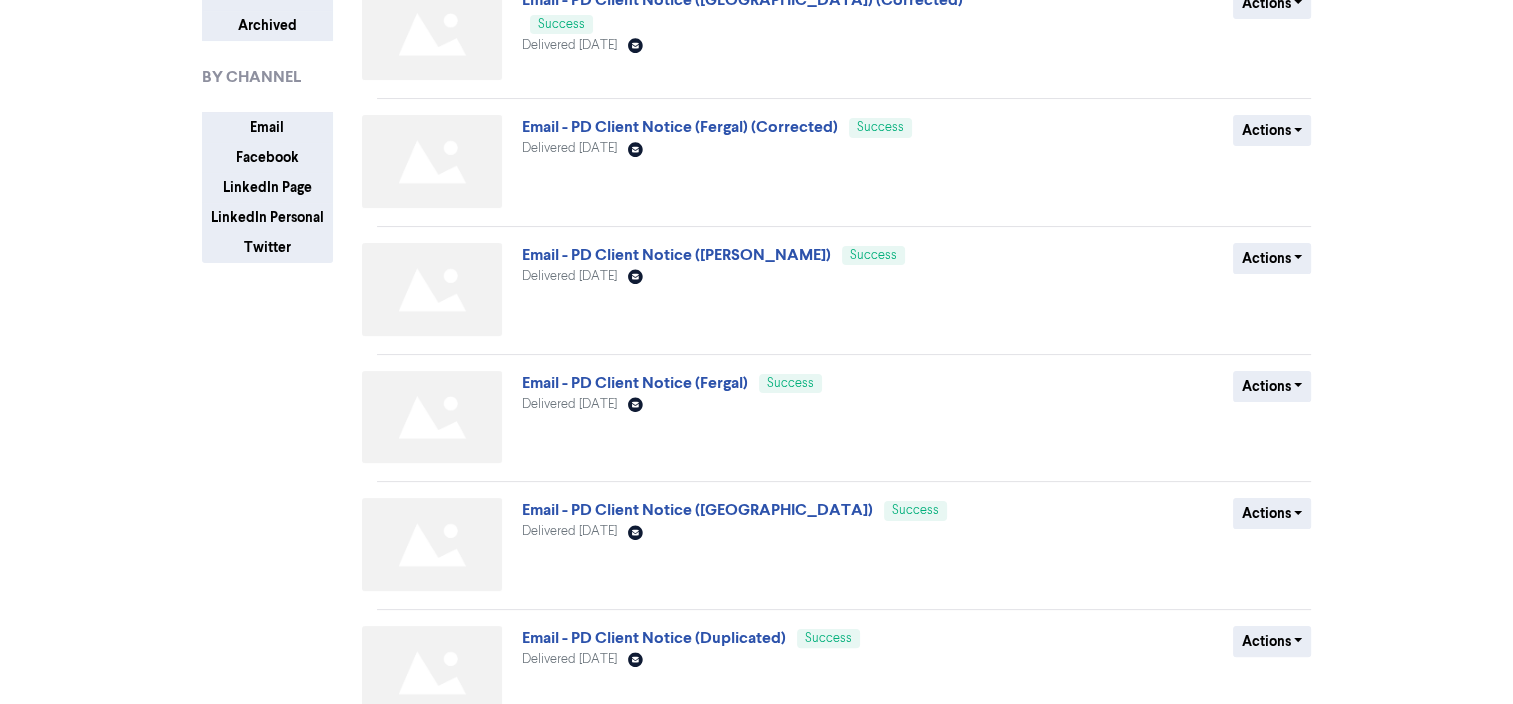 drag, startPoint x: 810, startPoint y: 287, endPoint x: 887, endPoint y: 317, distance: 82.637764 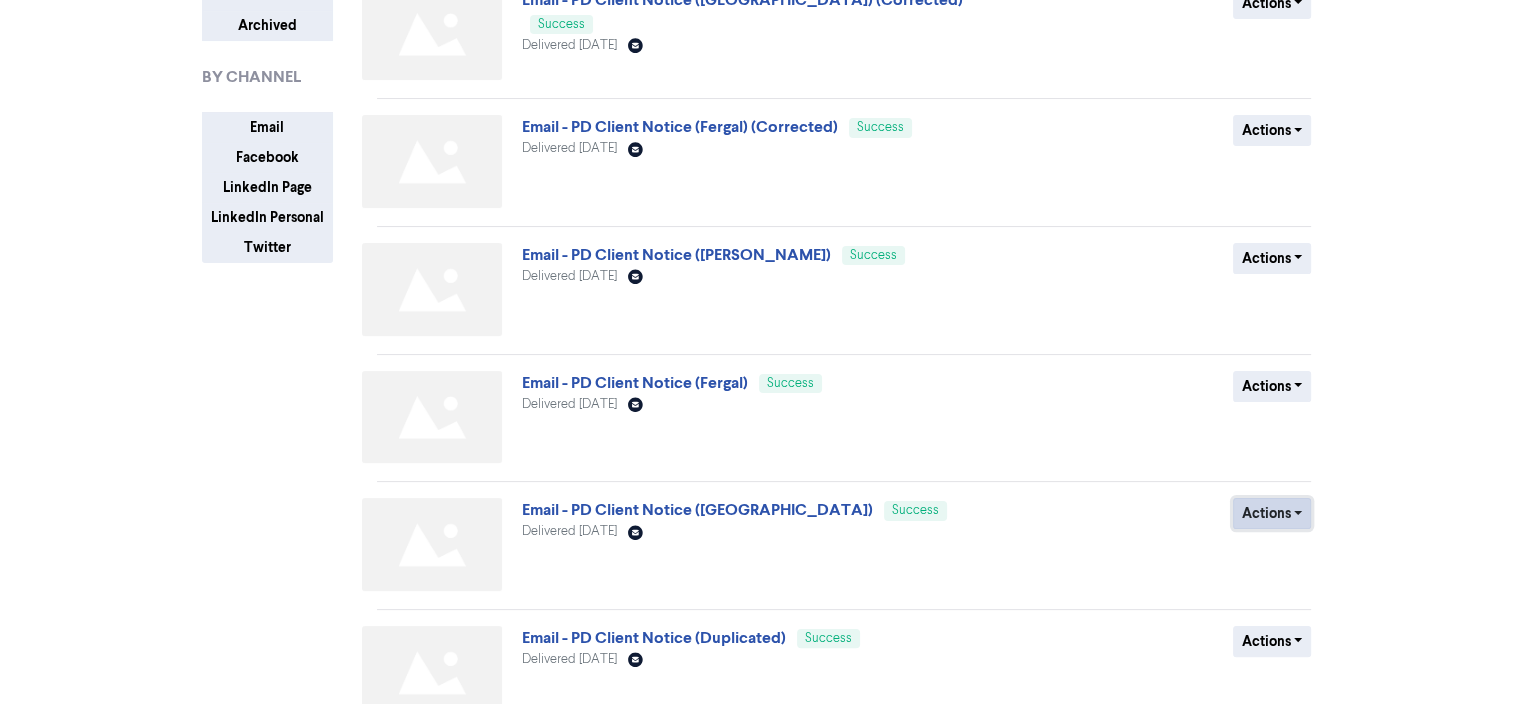 click on "Actions" at bounding box center (1272, 513) 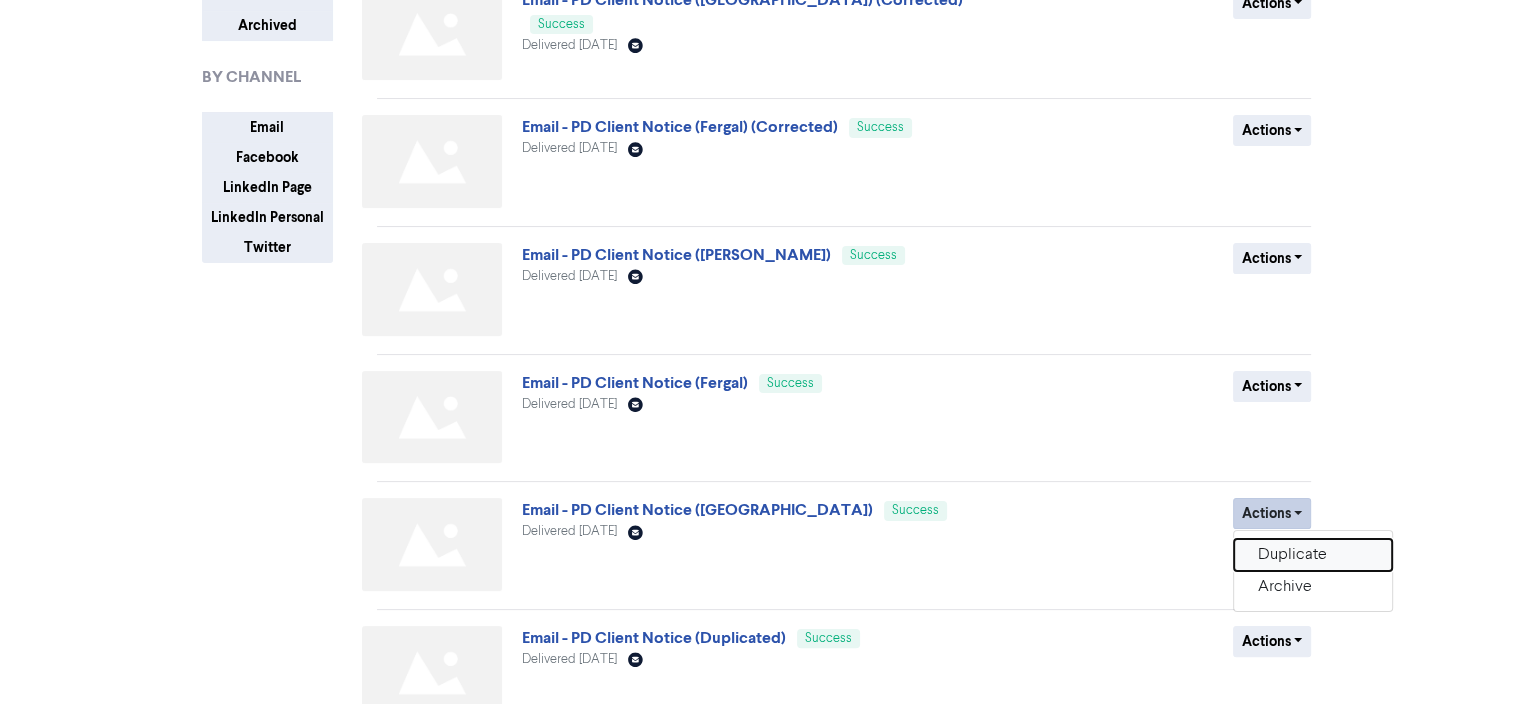click on "Duplicate" at bounding box center (1313, 555) 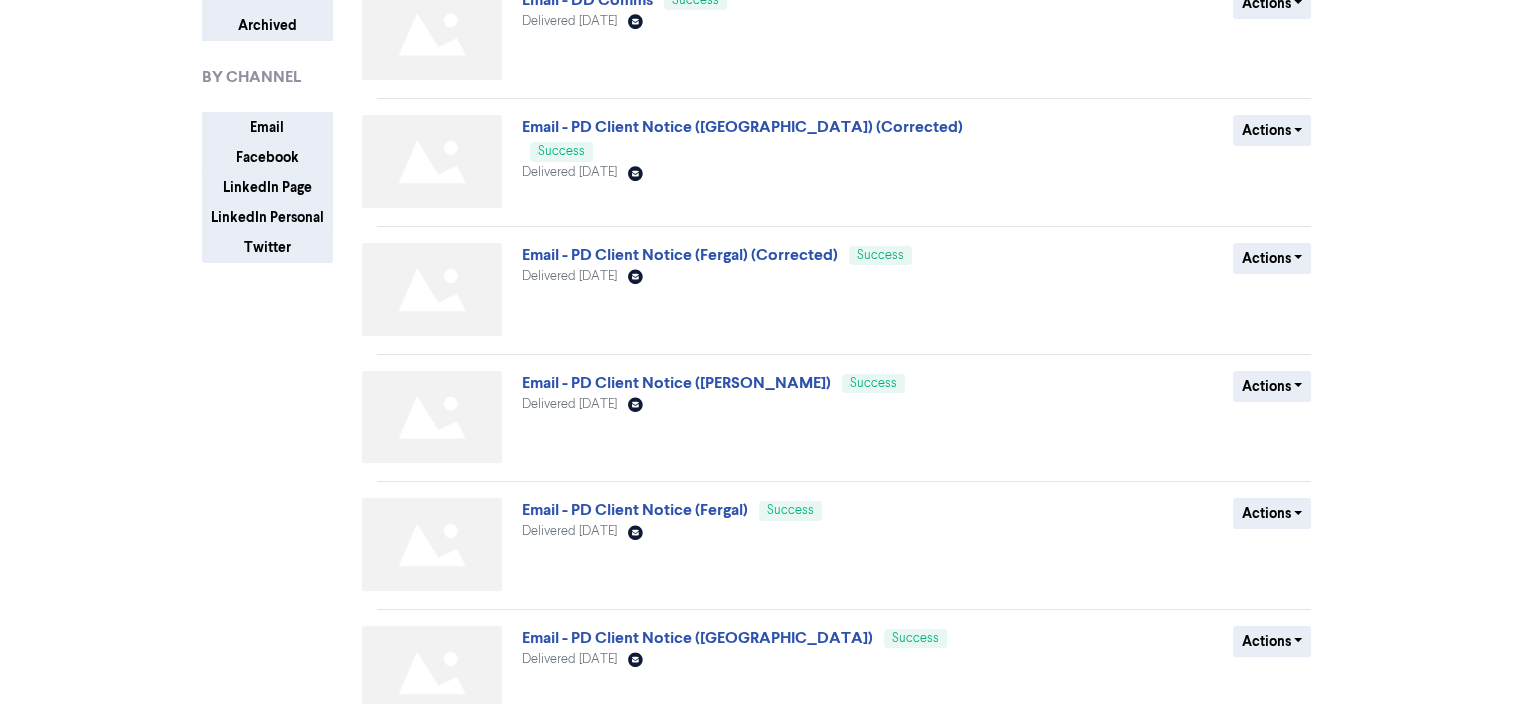 click on "Actions Duplicate Archive" at bounding box center (1166, 548) 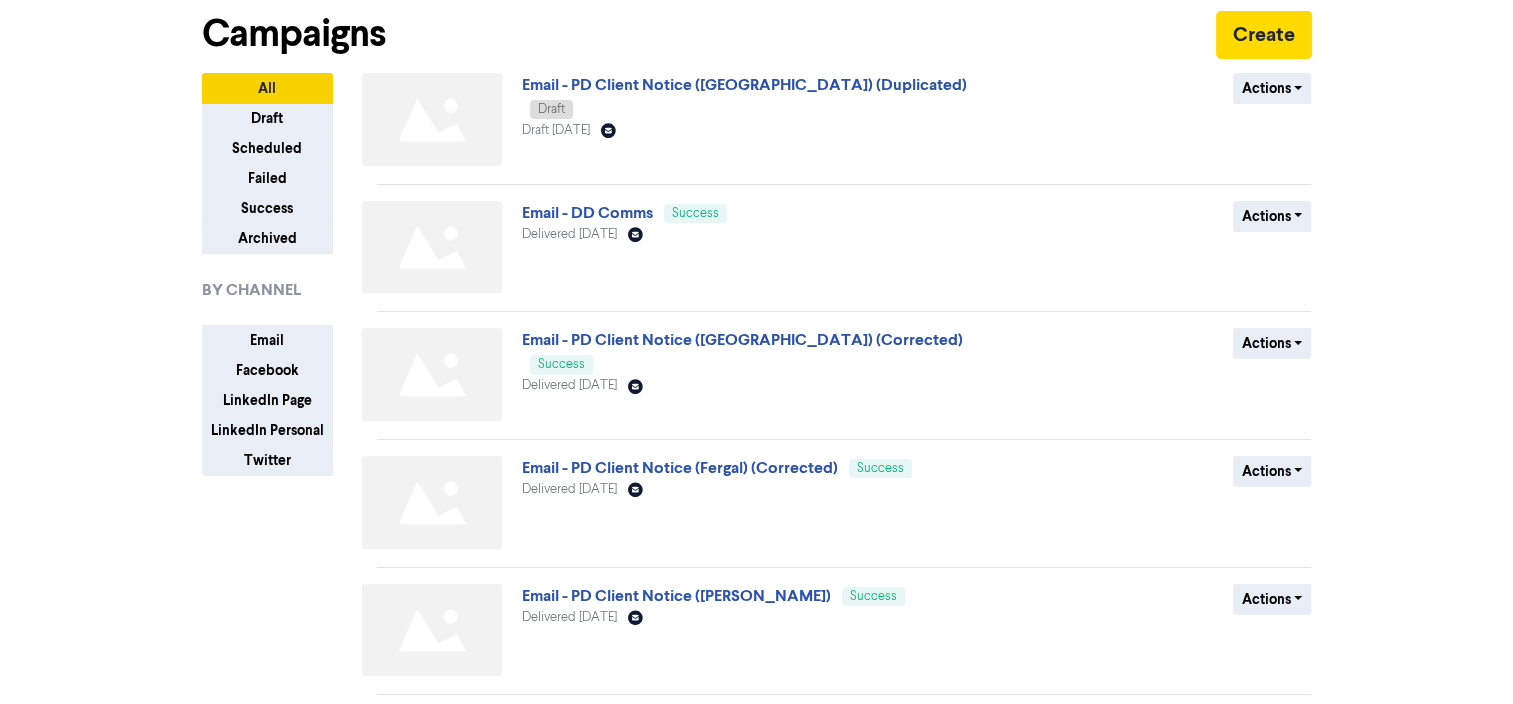scroll, scrollTop: 0, scrollLeft: 0, axis: both 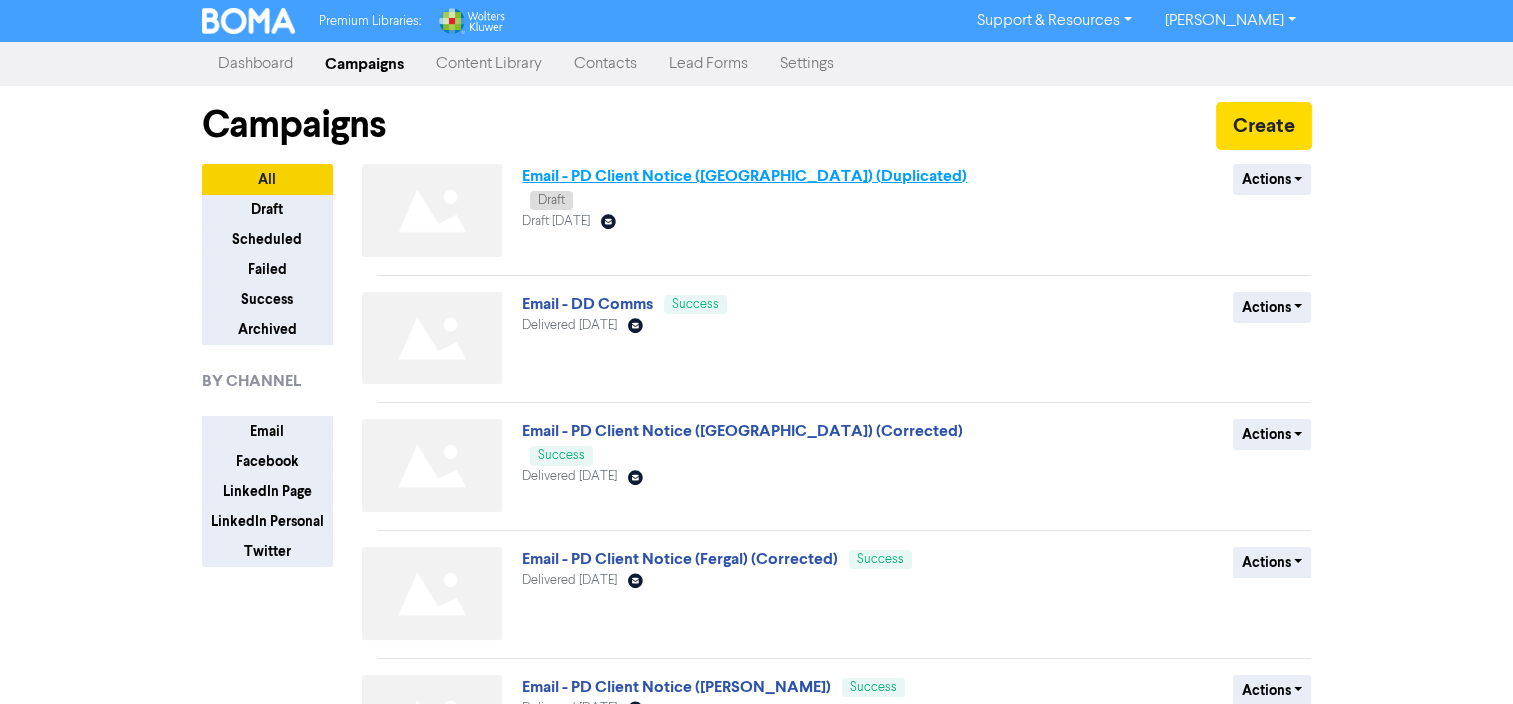 click on "Email - PD Client Notice ([GEOGRAPHIC_DATA]) (Duplicated)" at bounding box center [744, 176] 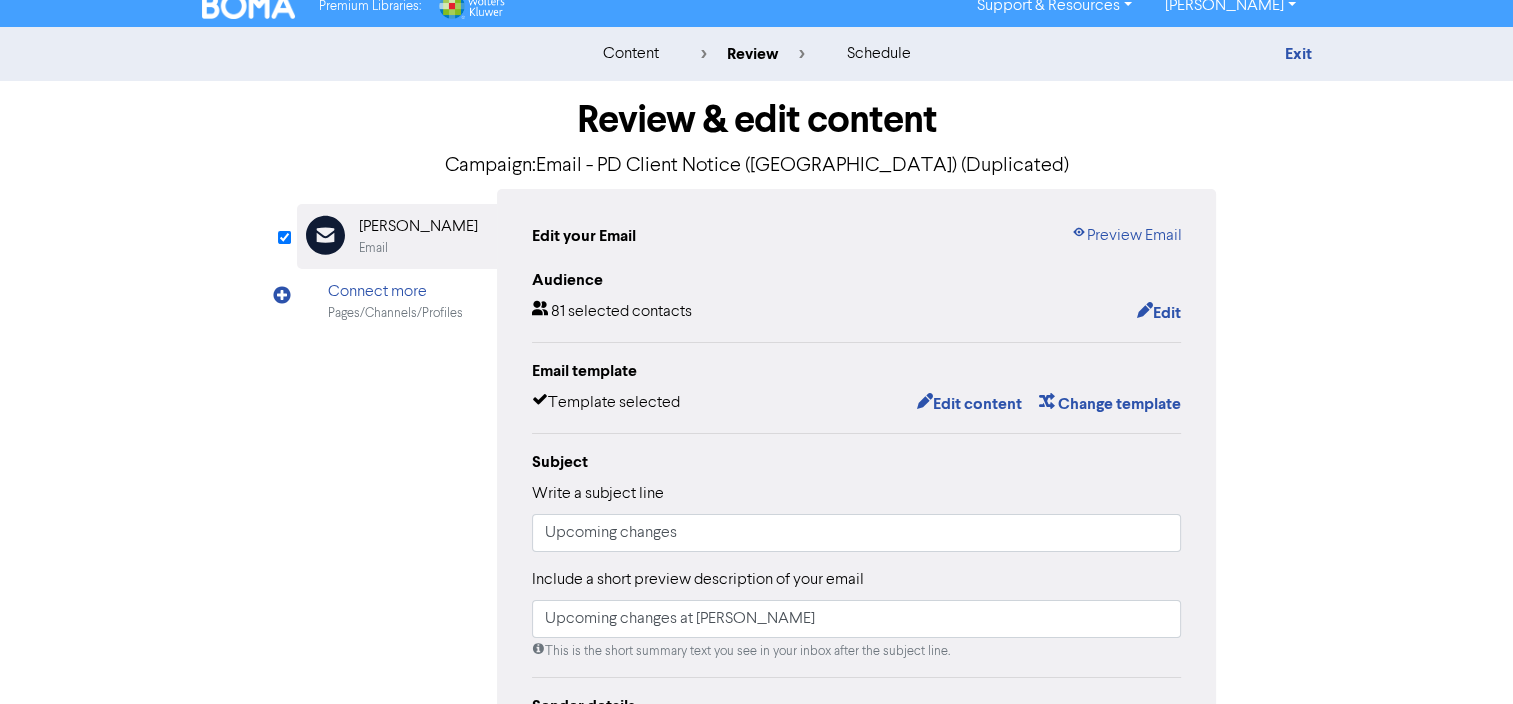 scroll, scrollTop: 0, scrollLeft: 0, axis: both 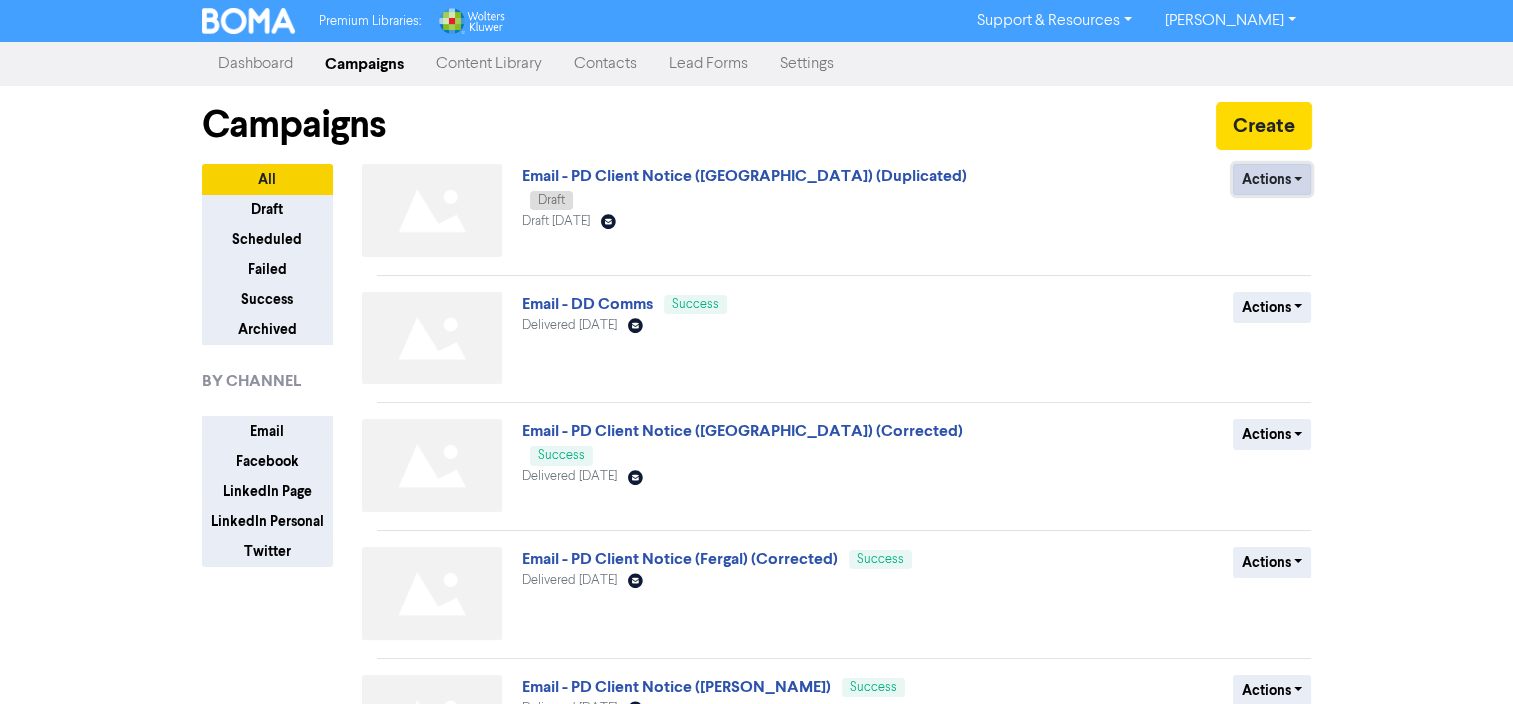 click on "Actions" at bounding box center (1272, 179) 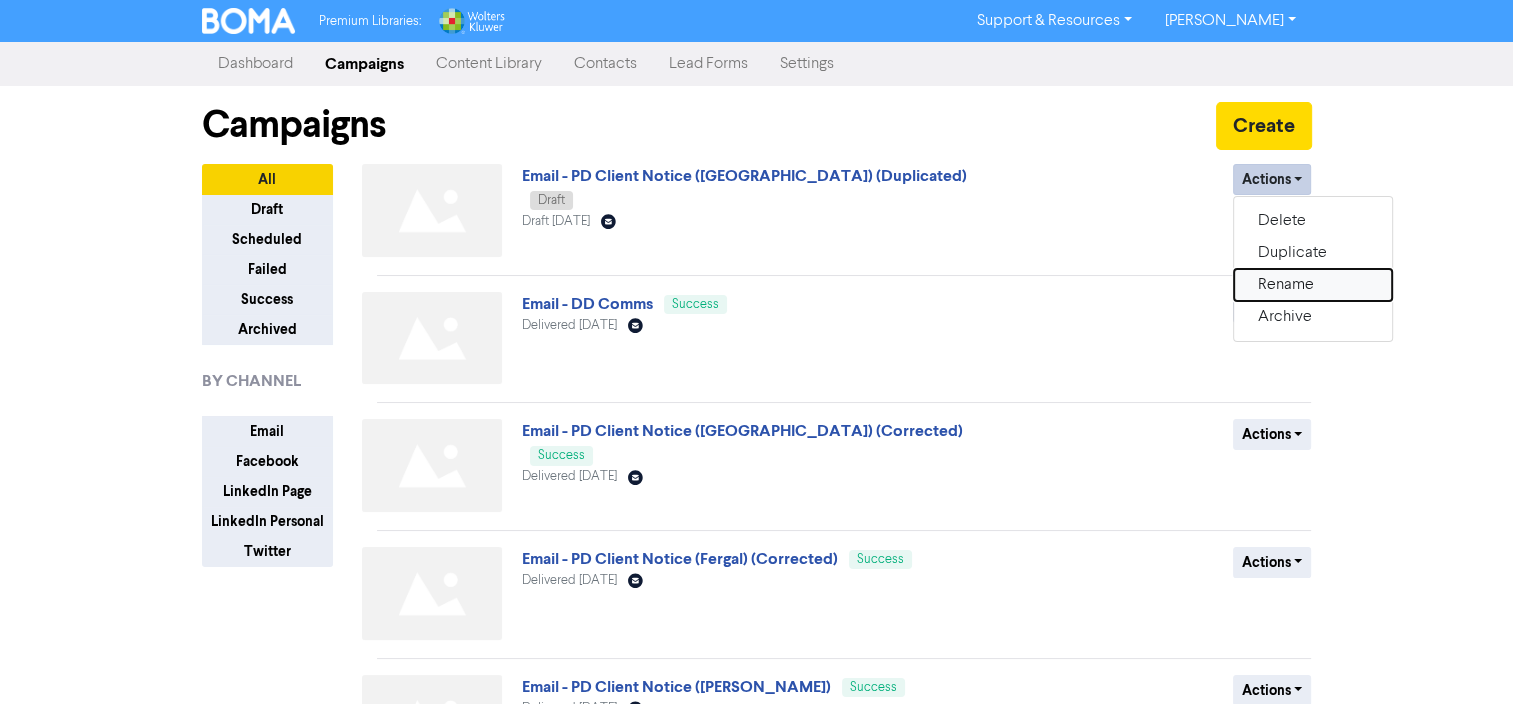 click on "Rename" at bounding box center [1313, 285] 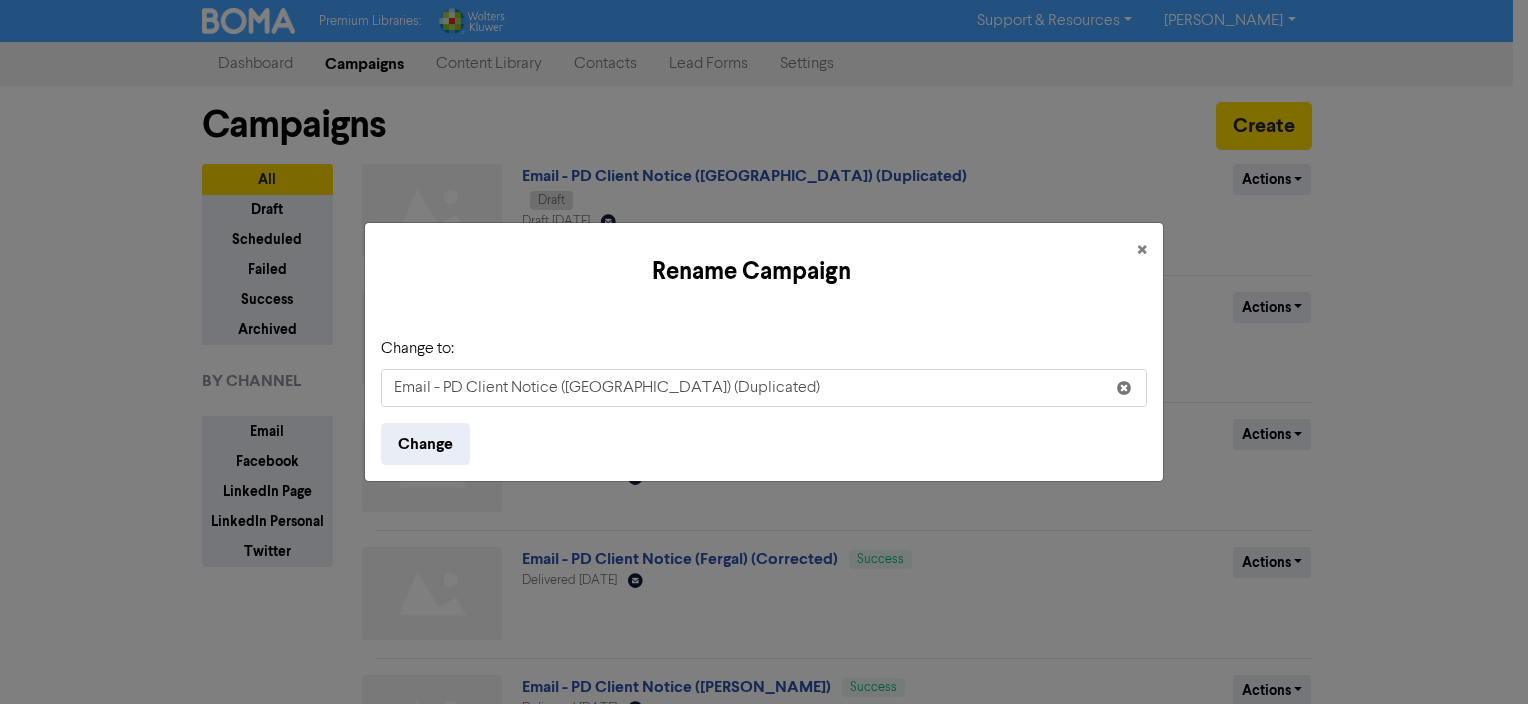 click on "Change to: Email - PD Client Notice ([GEOGRAPHIC_DATA]) (Duplicated)" at bounding box center [764, 372] 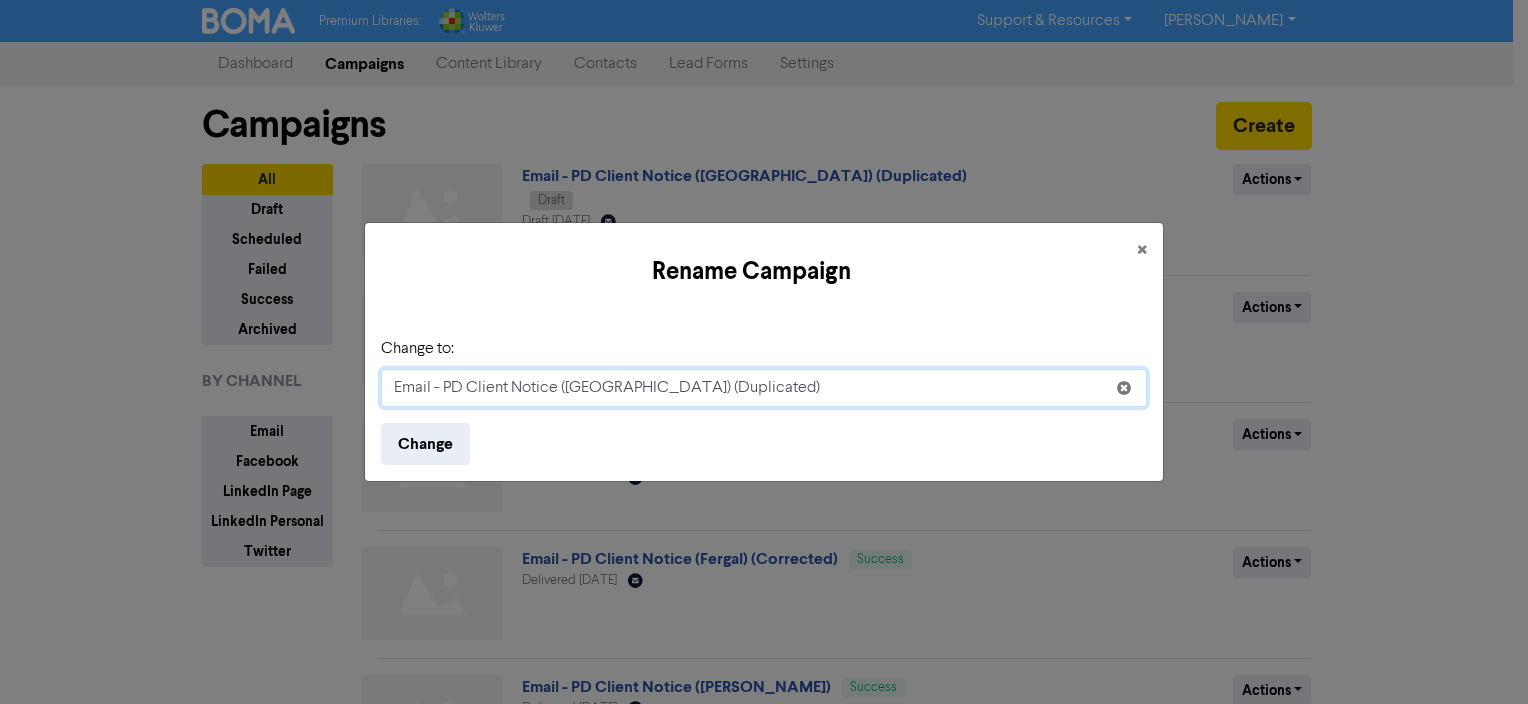 drag, startPoint x: 749, startPoint y: 379, endPoint x: 644, endPoint y: 376, distance: 105.04285 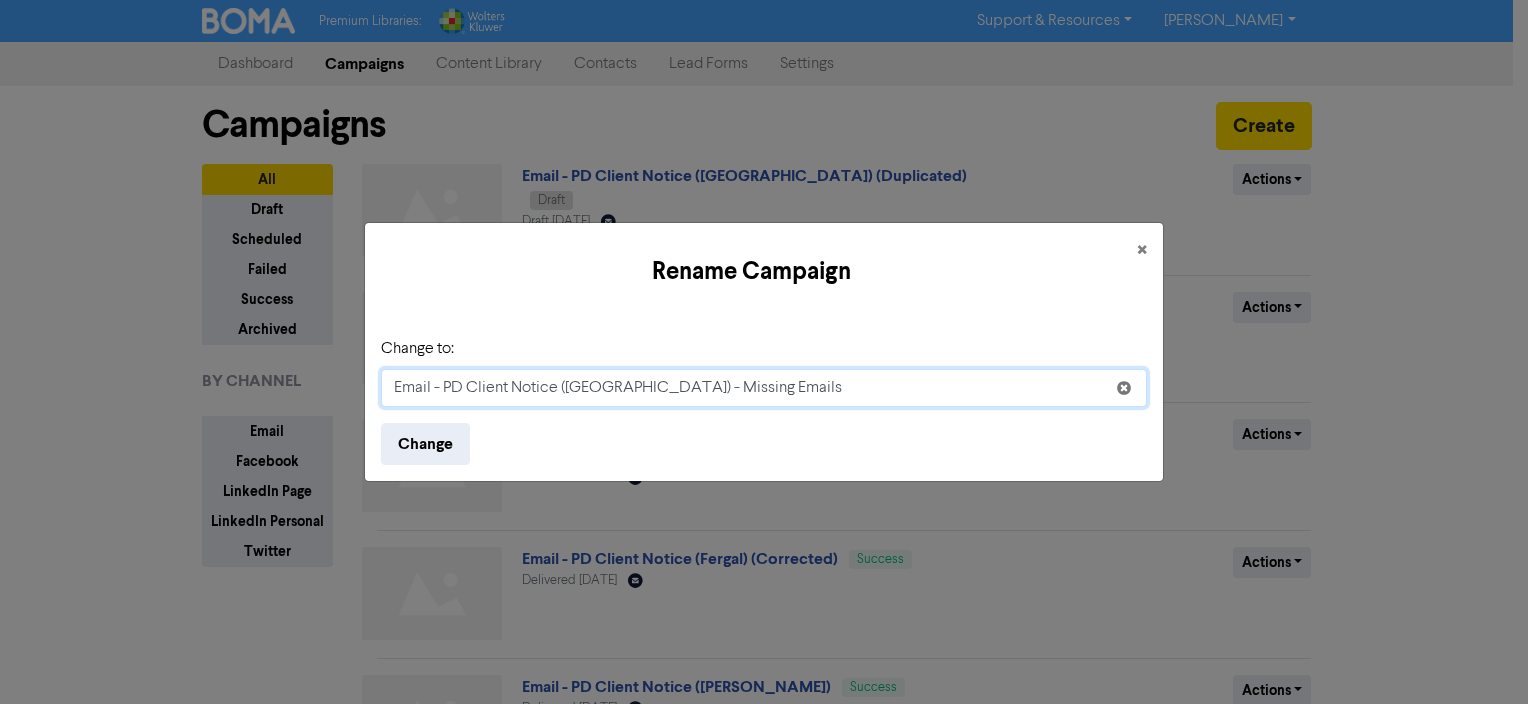 type on "Email - PD Client Notice ([GEOGRAPHIC_DATA]) - Missing Emails" 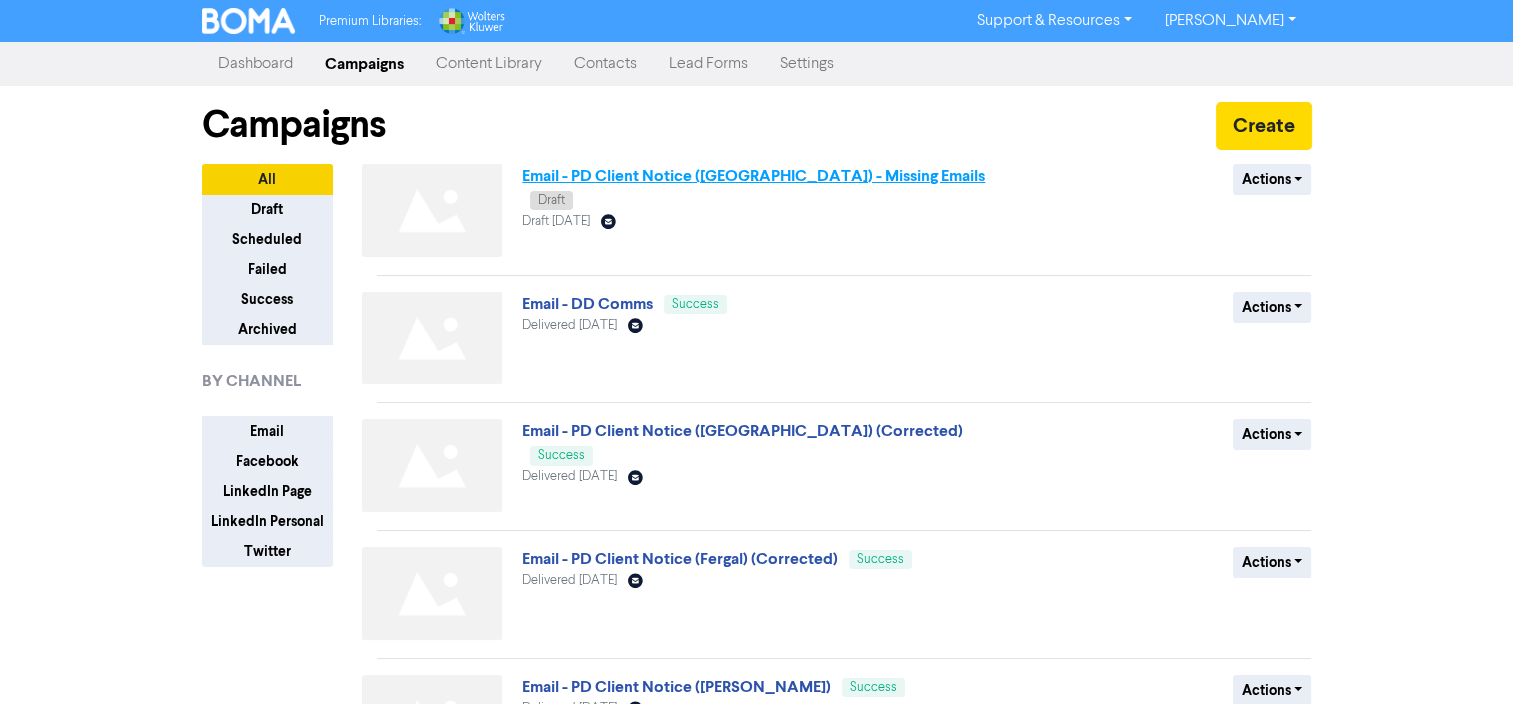 click on "Email - PD Client Notice ([GEOGRAPHIC_DATA]) - Missing Emails" at bounding box center (753, 176) 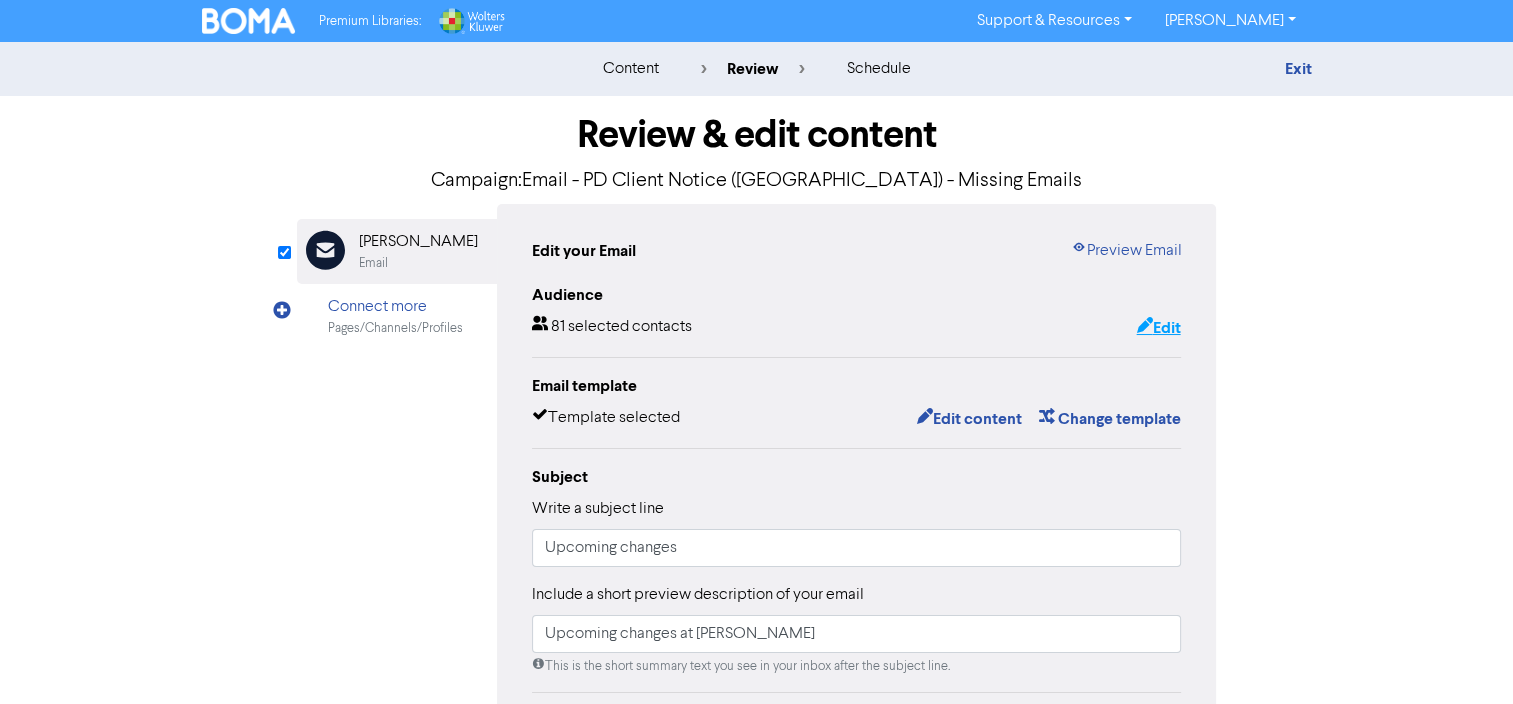 click on "Edit" at bounding box center (1158, 328) 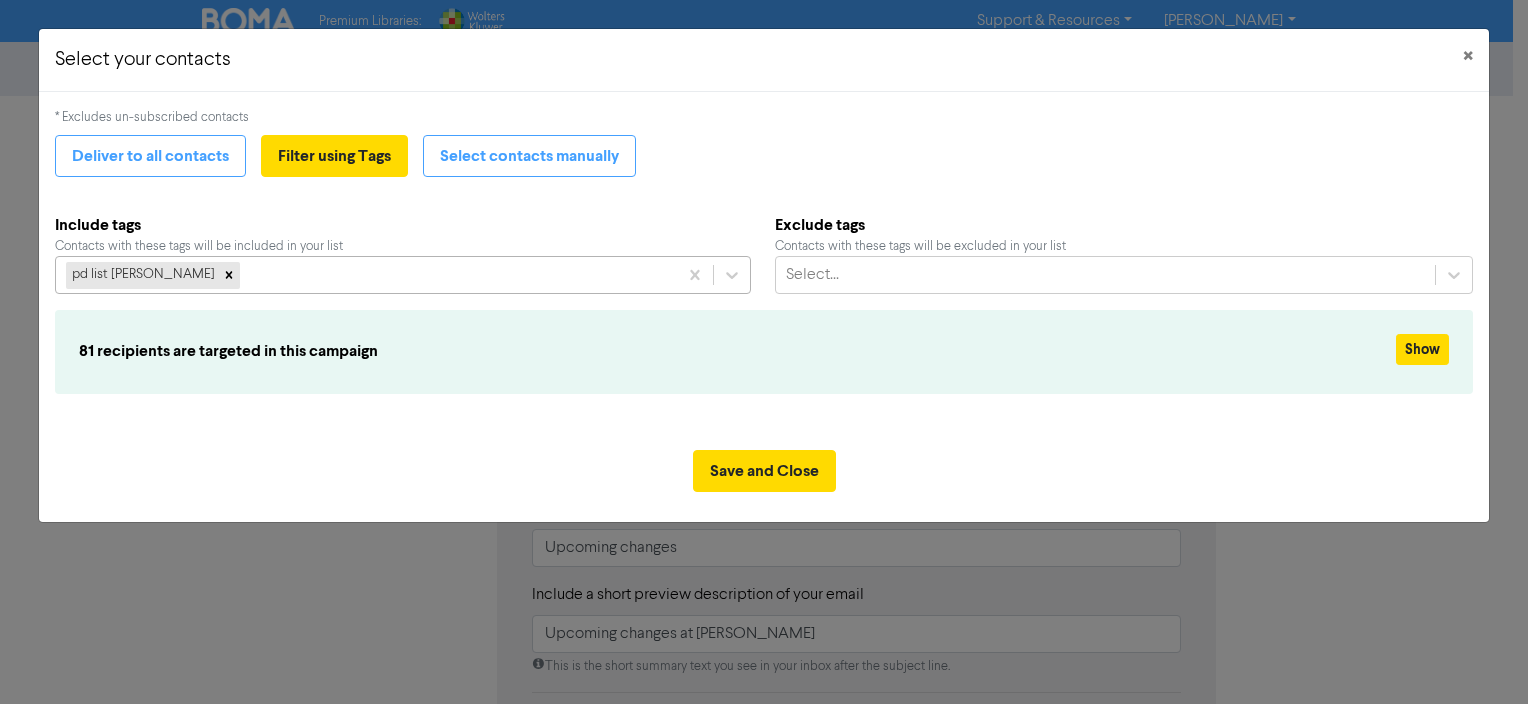 click 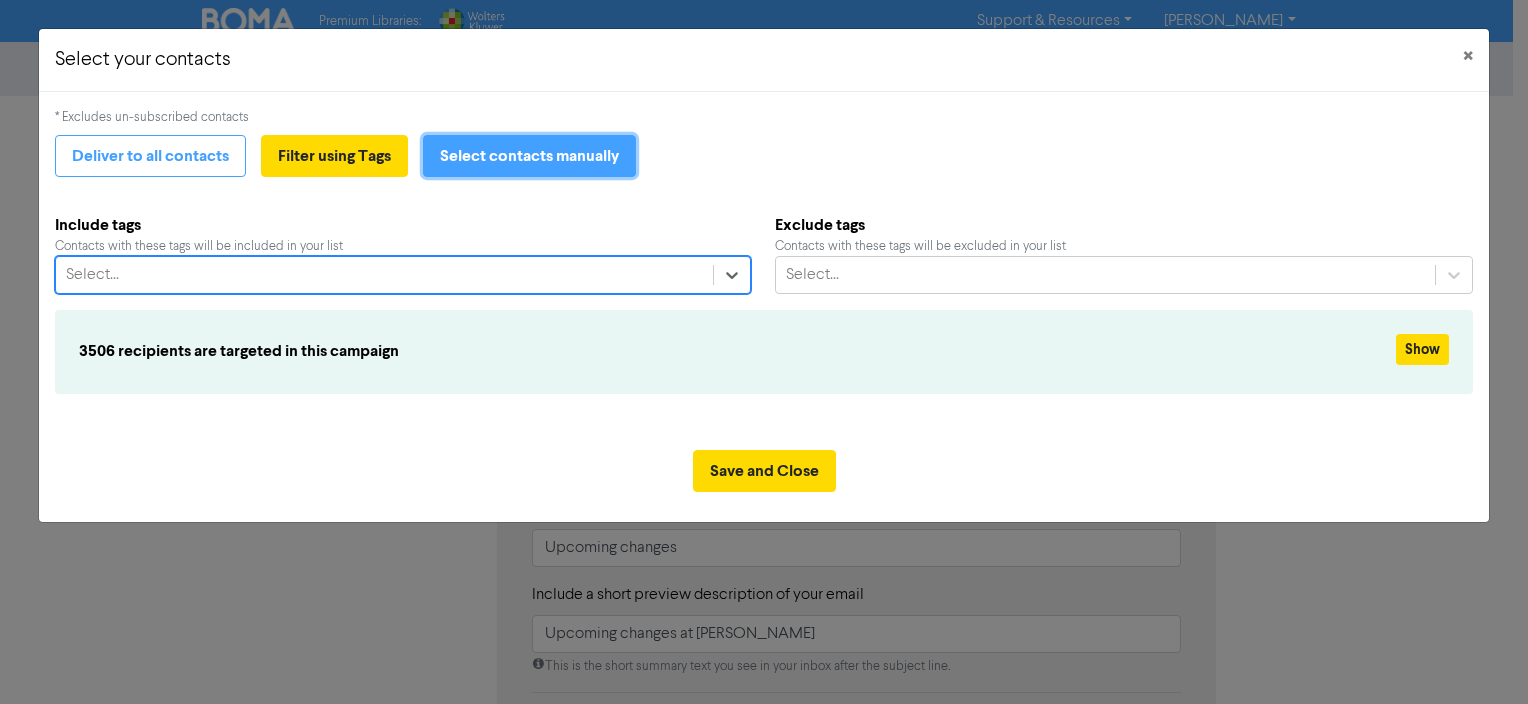 click on "Select contacts manually" at bounding box center (529, 156) 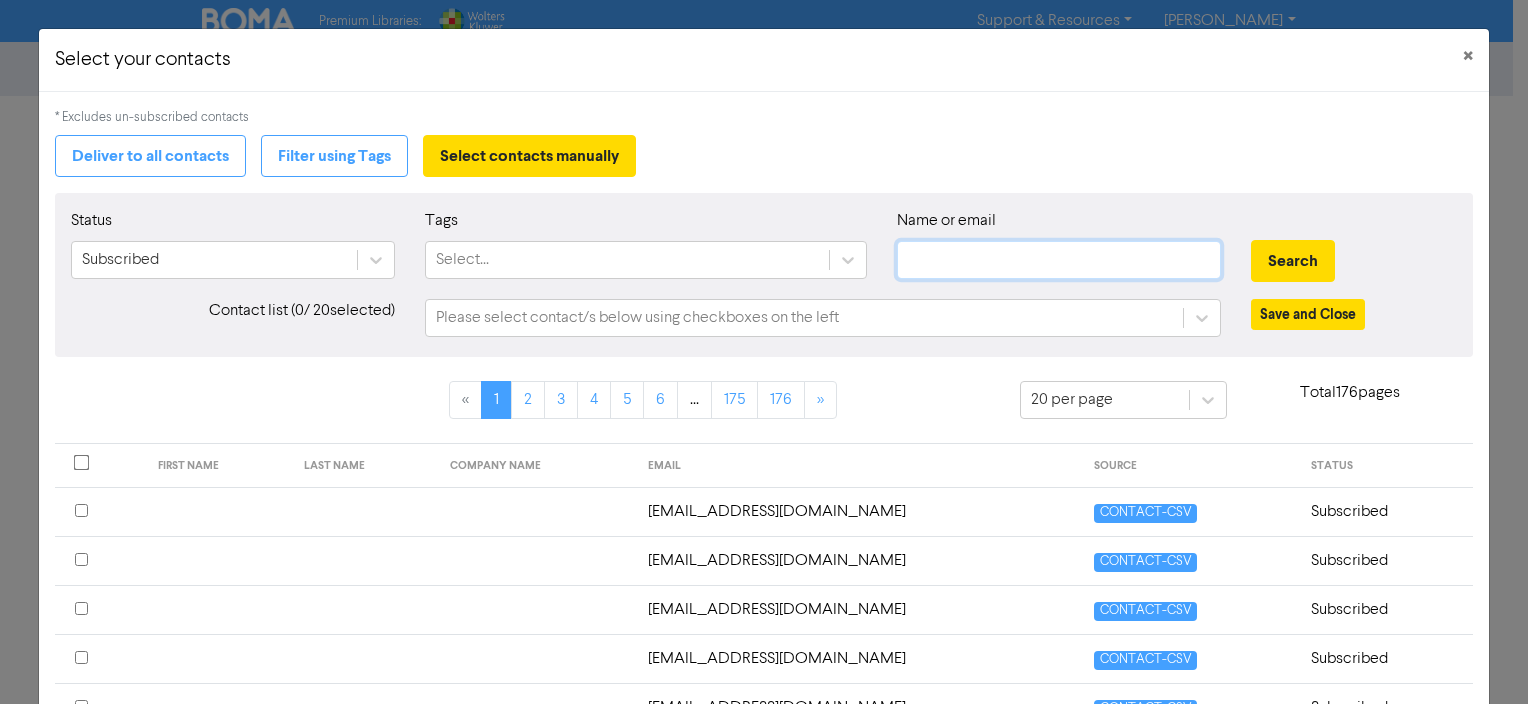 click 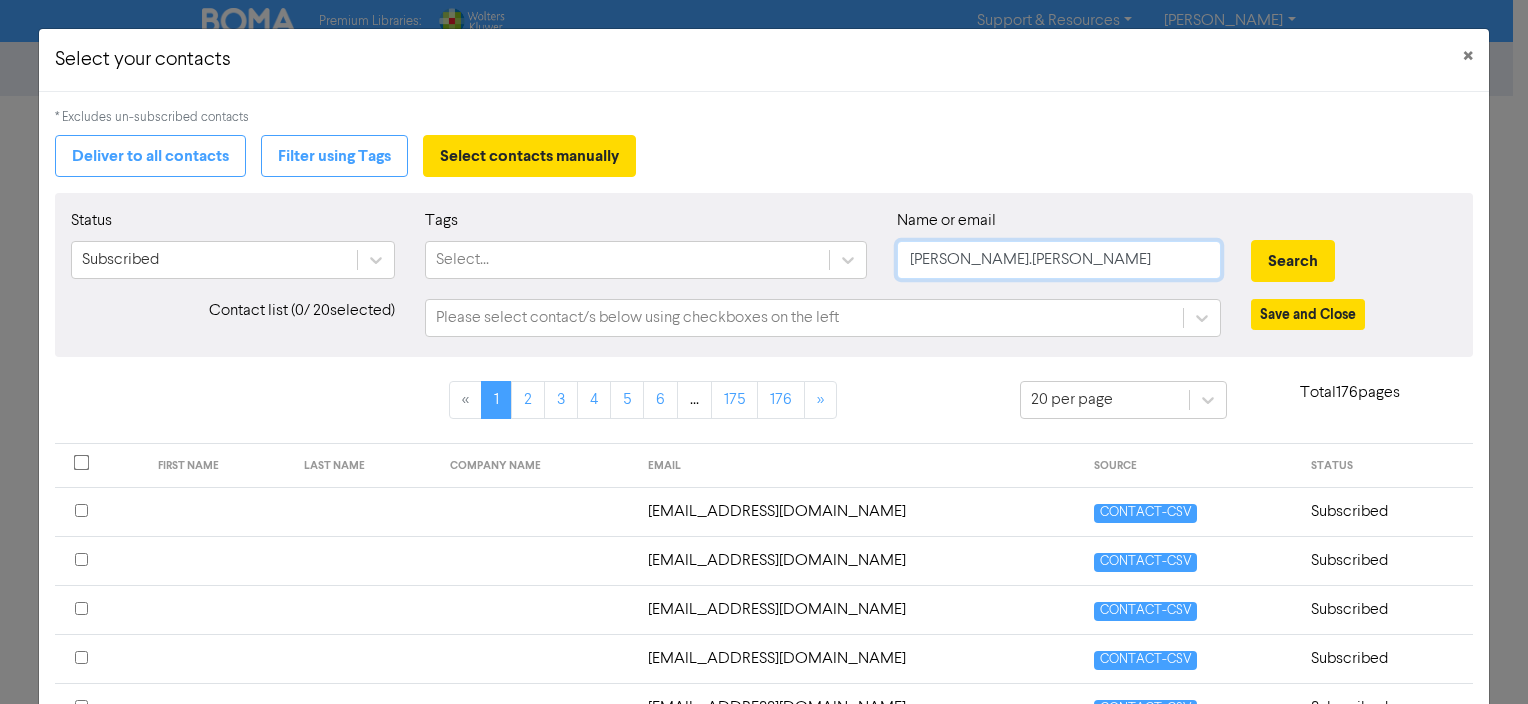 click on "Search" at bounding box center [1293, 261] 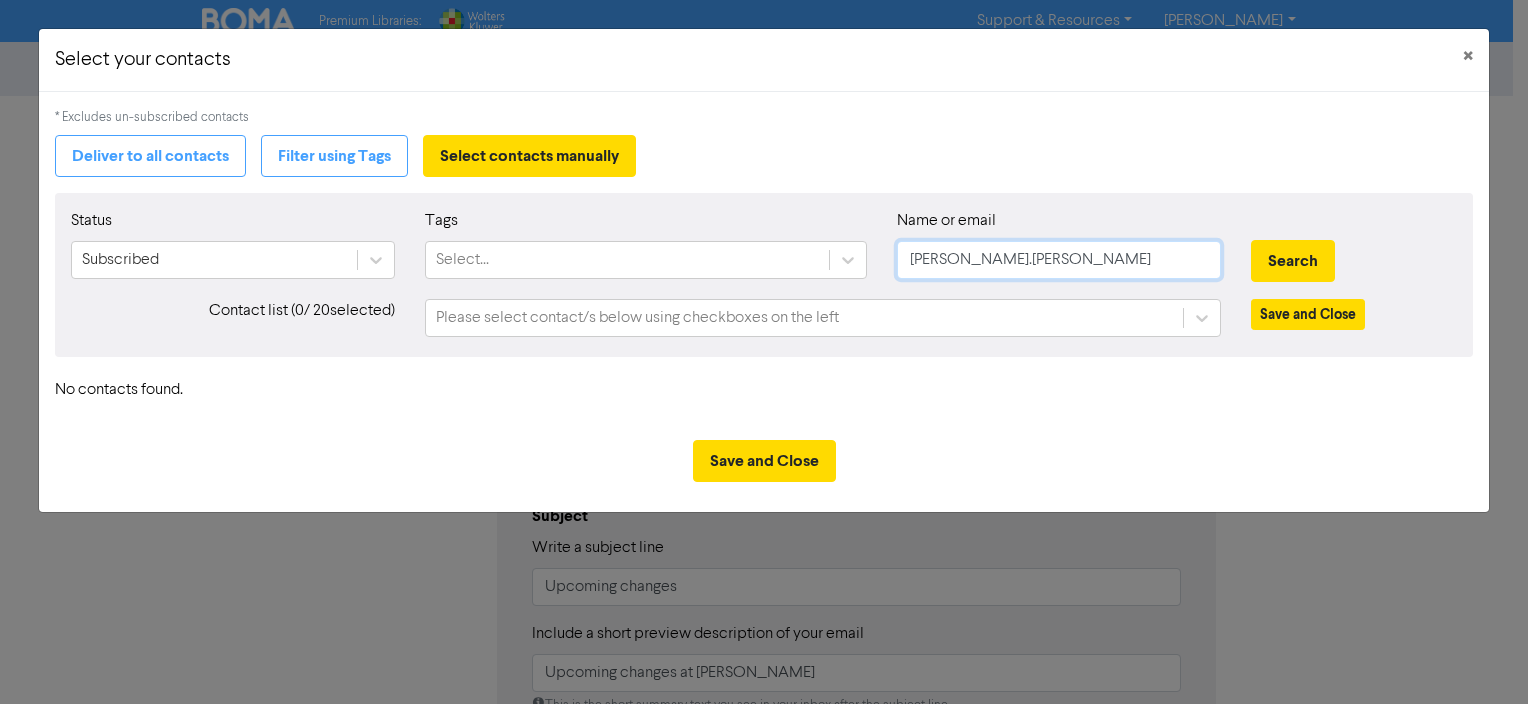 type on "[PERSON_NAME].[PERSON_NAME]" 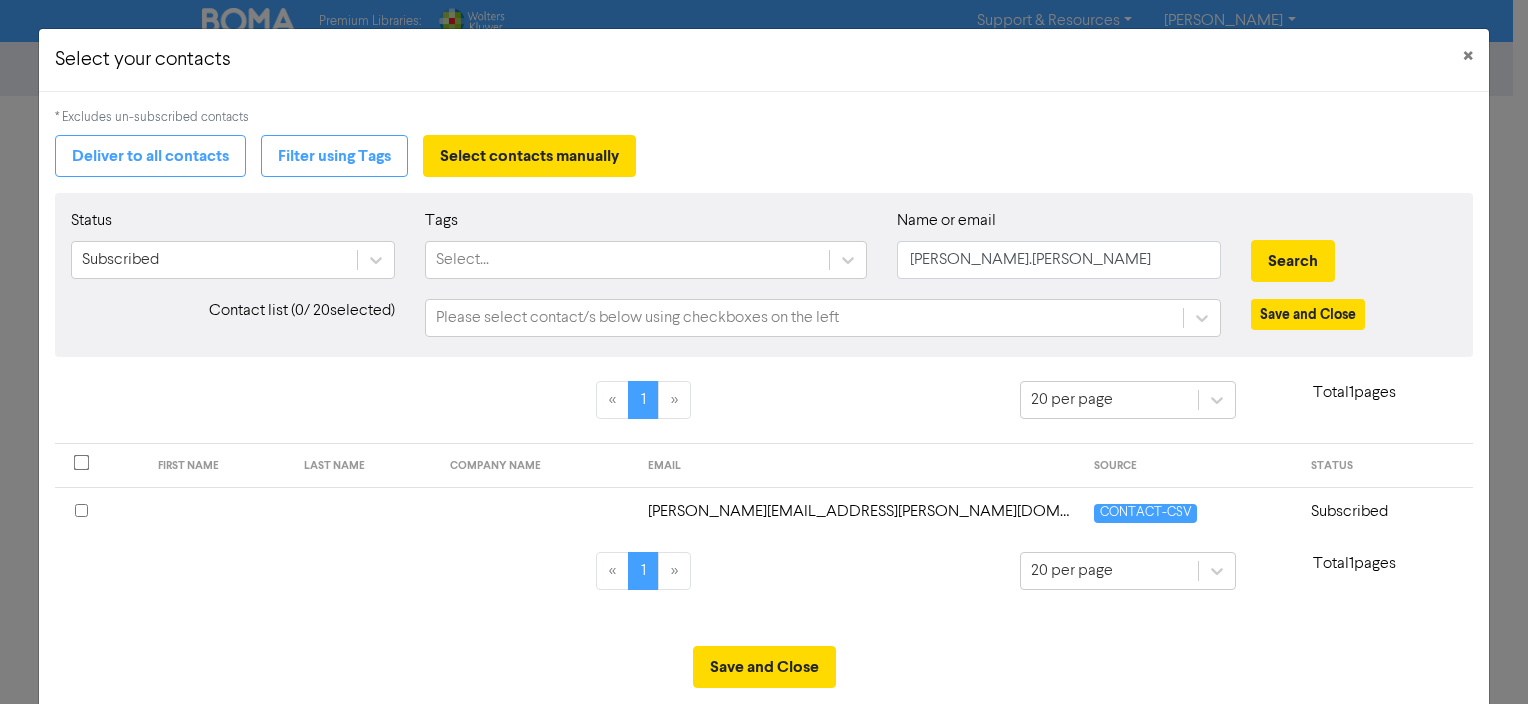 click on "[PERSON_NAME][EMAIL_ADDRESS][PERSON_NAME][DOMAIN_NAME]" at bounding box center [859, 511] 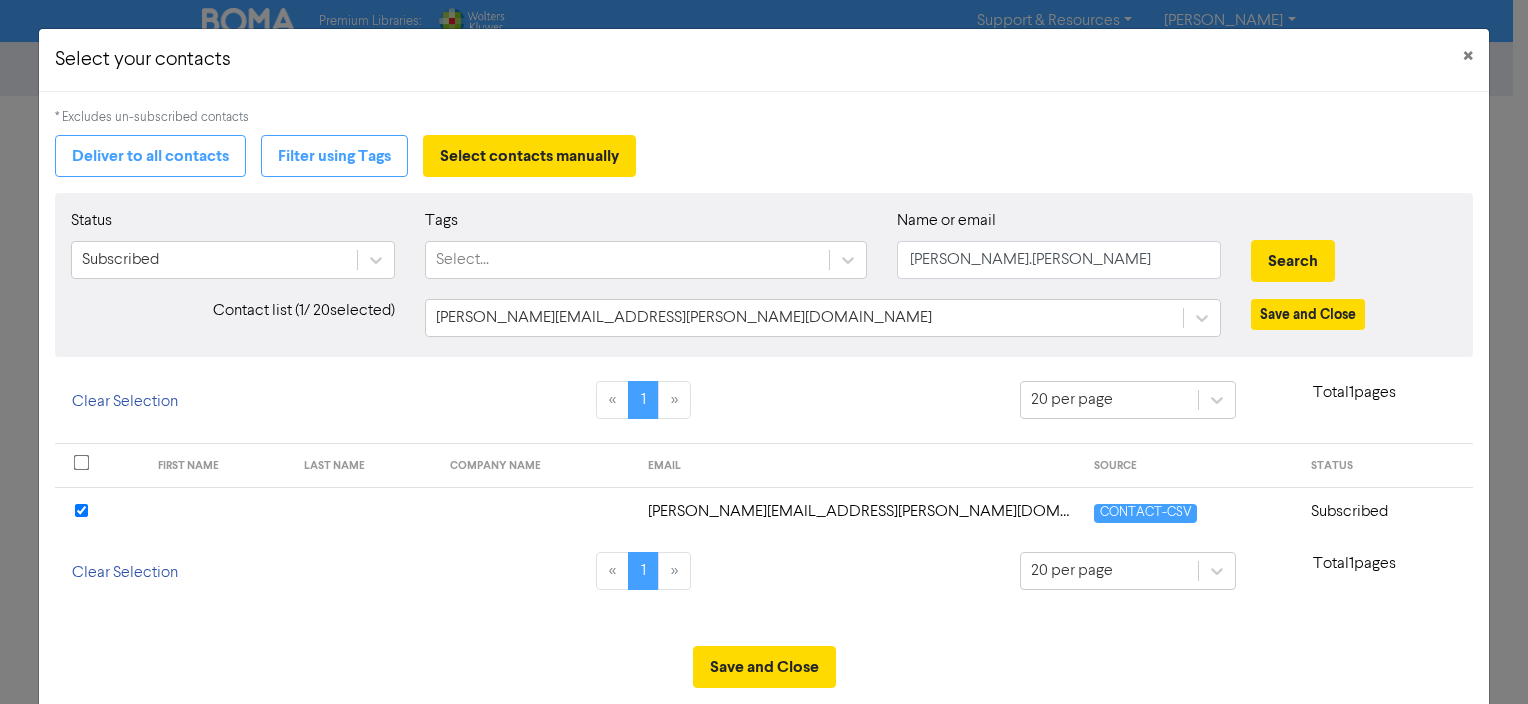click on "[PERSON_NAME][EMAIL_ADDRESS][PERSON_NAME][DOMAIN_NAME]" at bounding box center [859, 511] 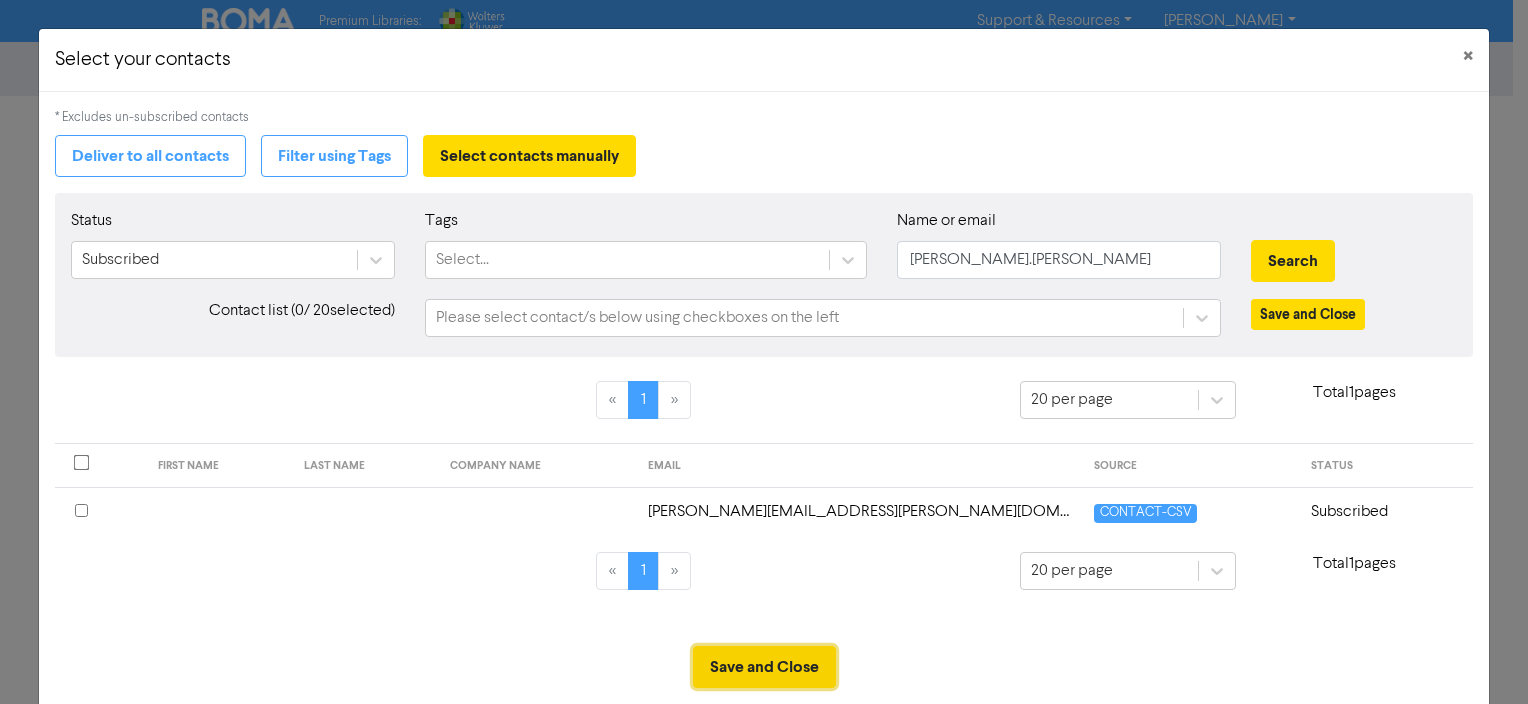 click on "Save and Close" at bounding box center [764, 667] 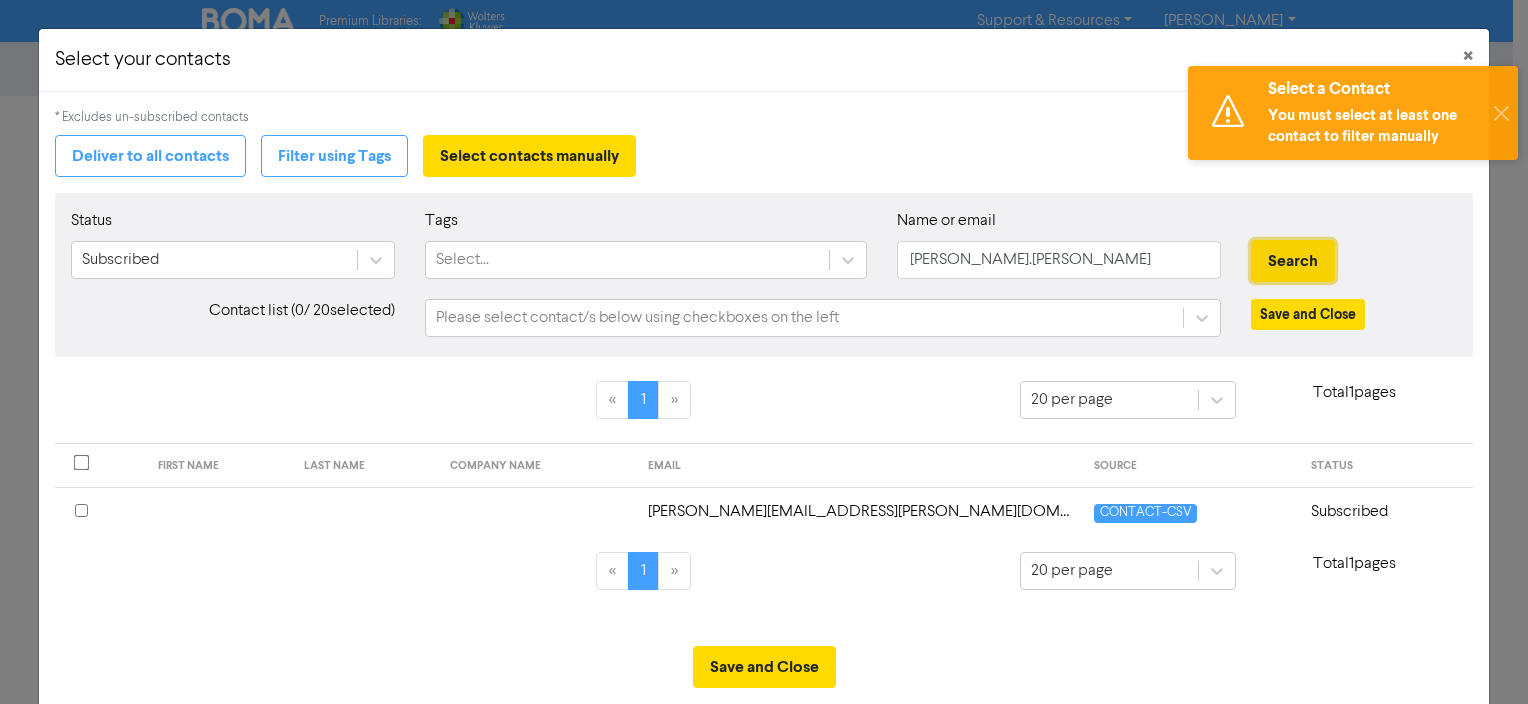 click on "Search" at bounding box center [1293, 261] 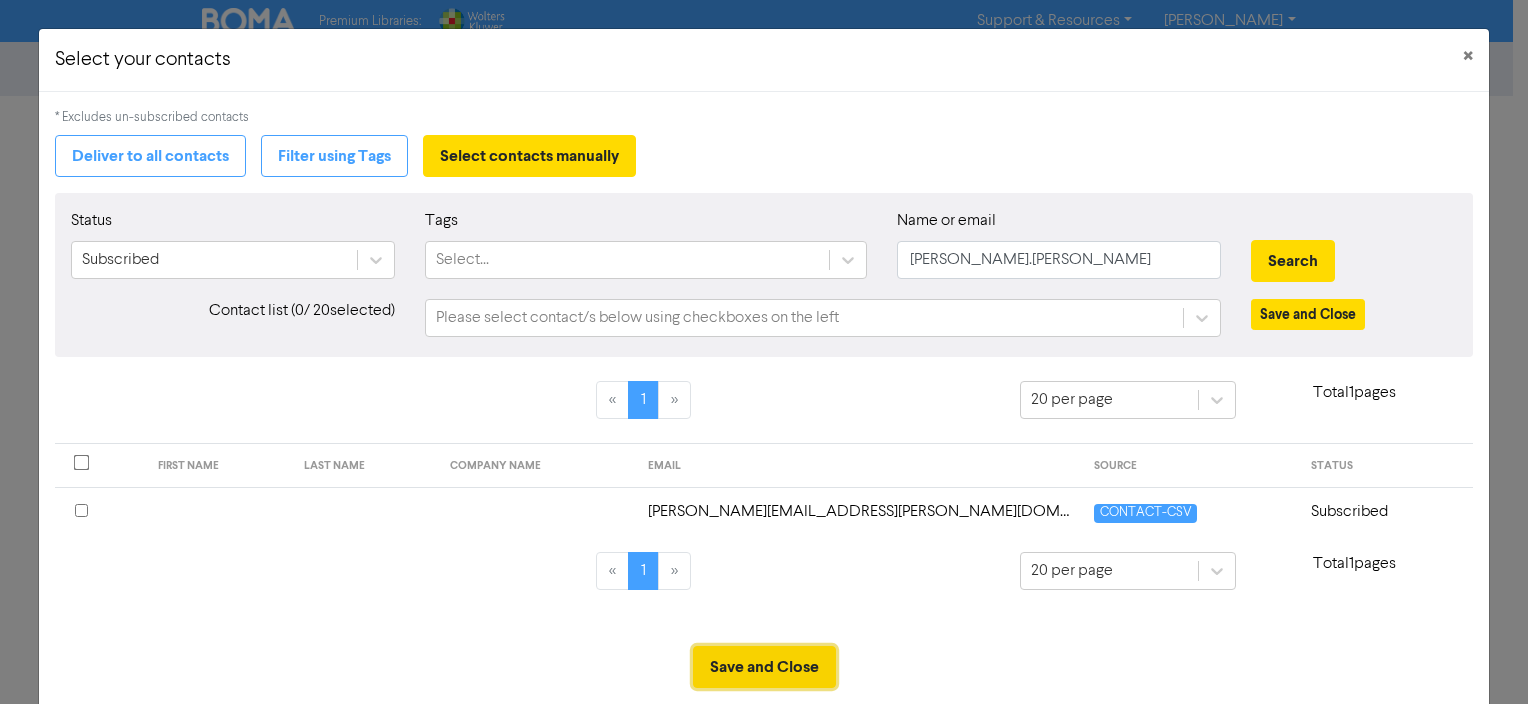 click on "Save and Close" at bounding box center (764, 667) 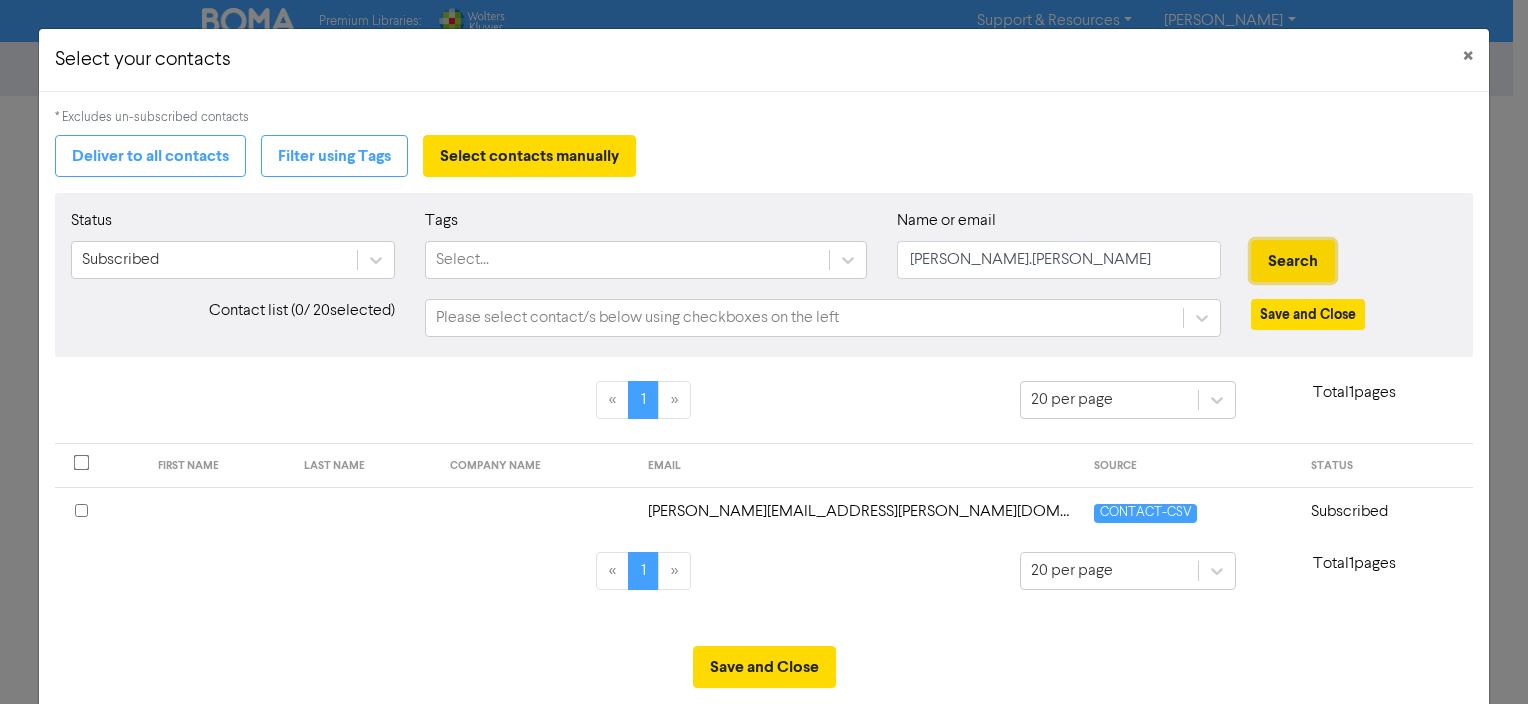 click on "Search" at bounding box center [1293, 261] 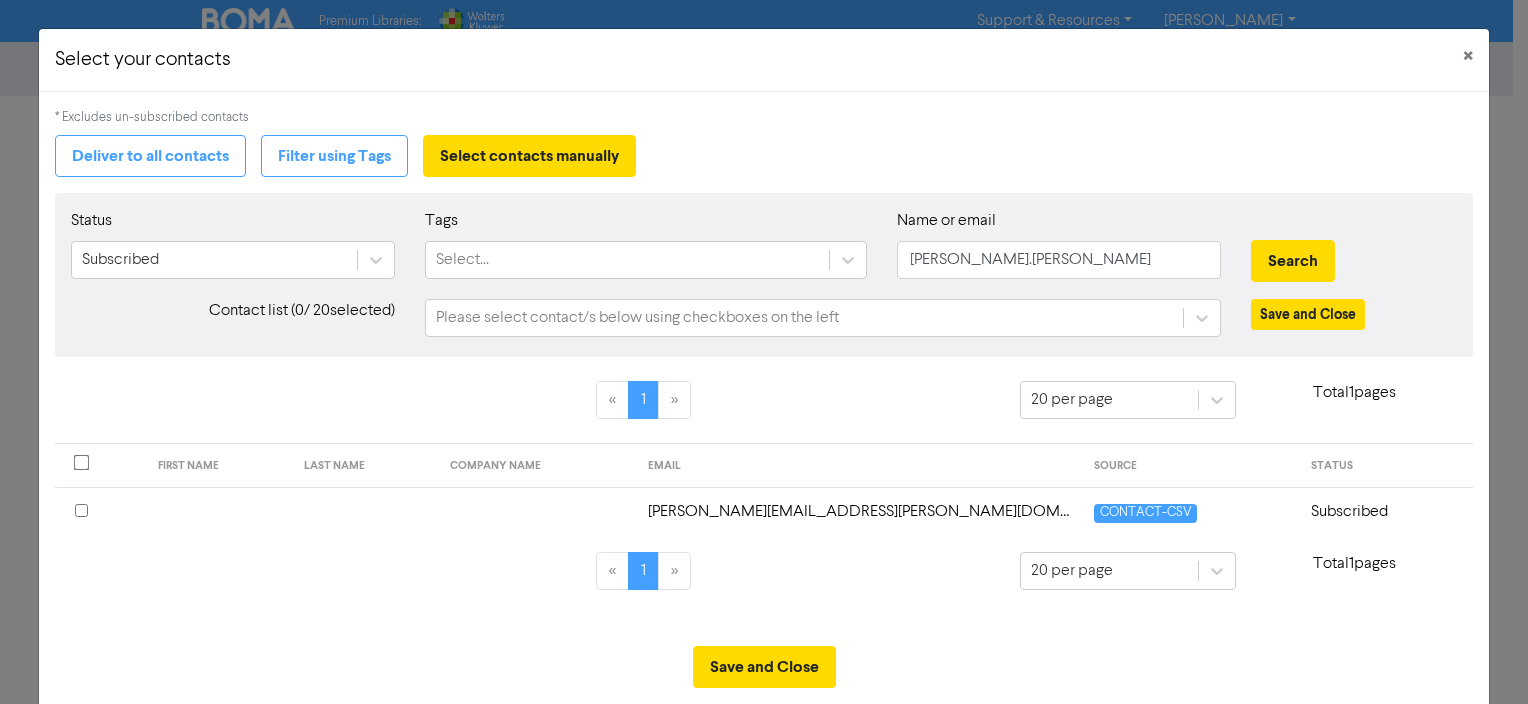 click on "CONTACT-CSV" at bounding box center (1145, 513) 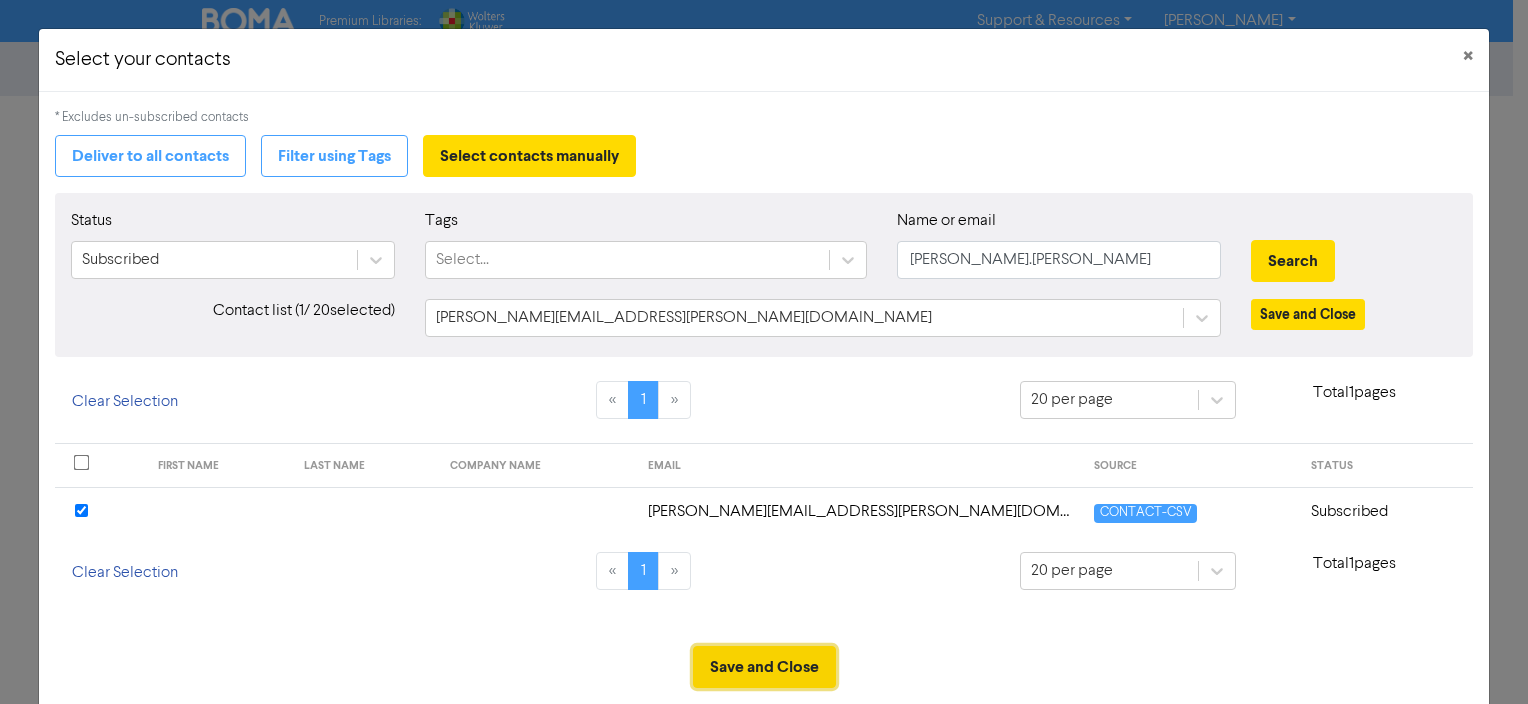 click on "Save and Close" at bounding box center (764, 667) 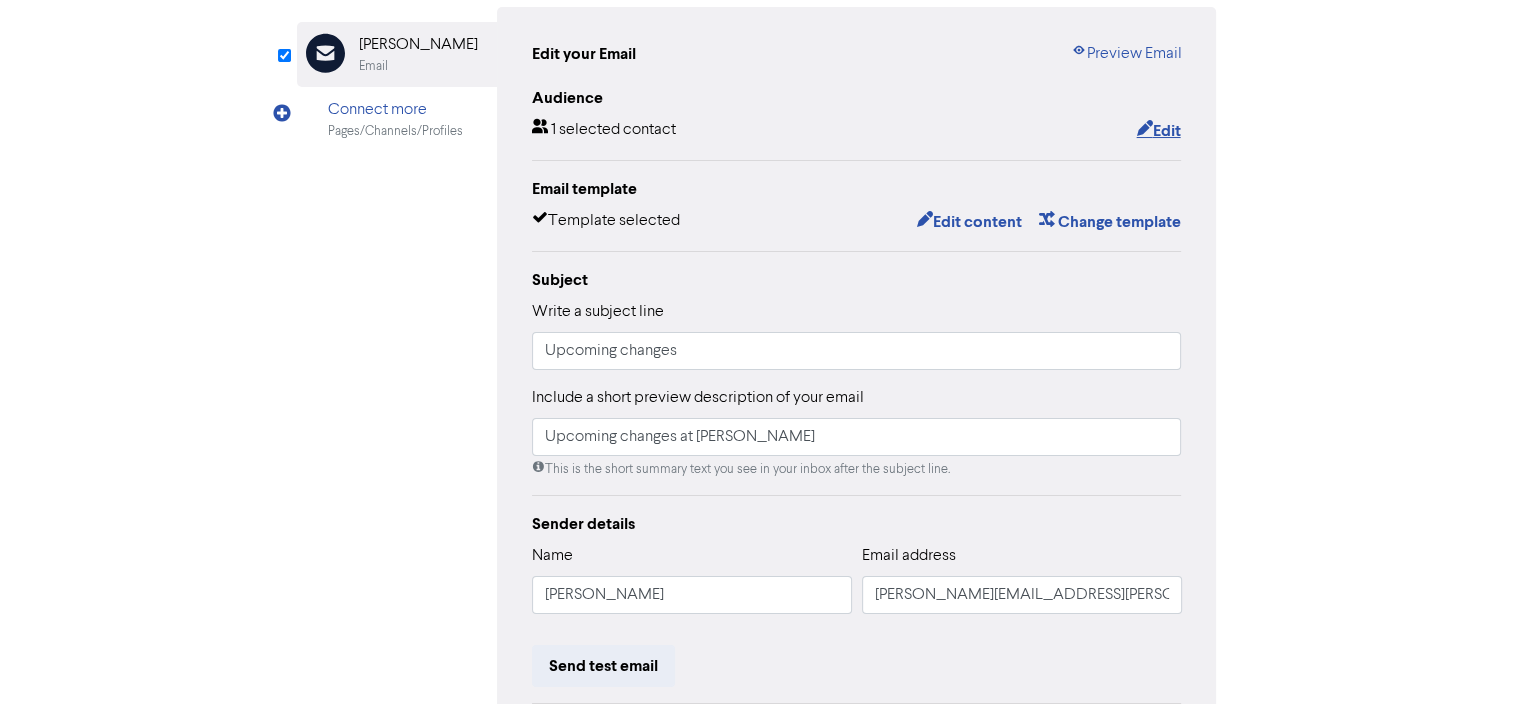 scroll, scrollTop: 200, scrollLeft: 0, axis: vertical 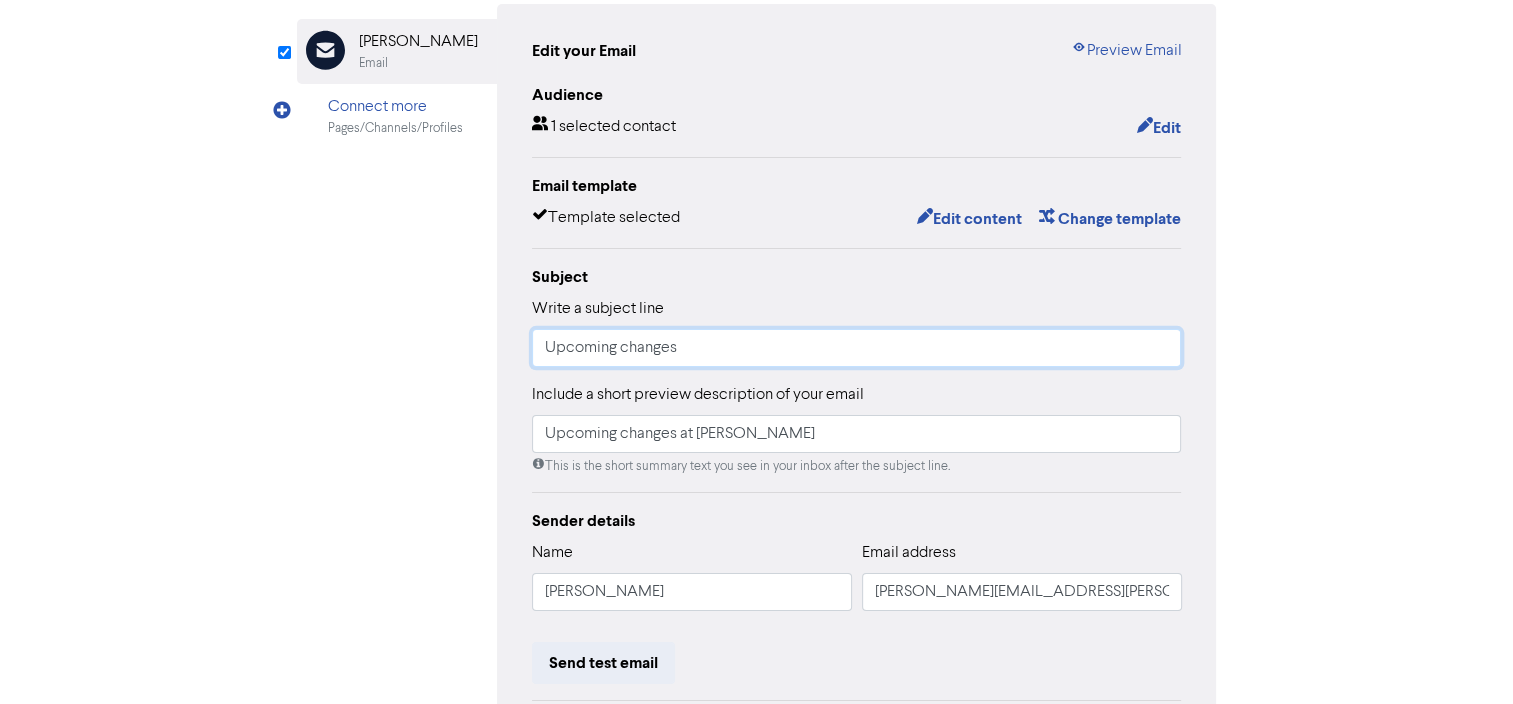 click on "Upcoming changes" at bounding box center [857, 348] 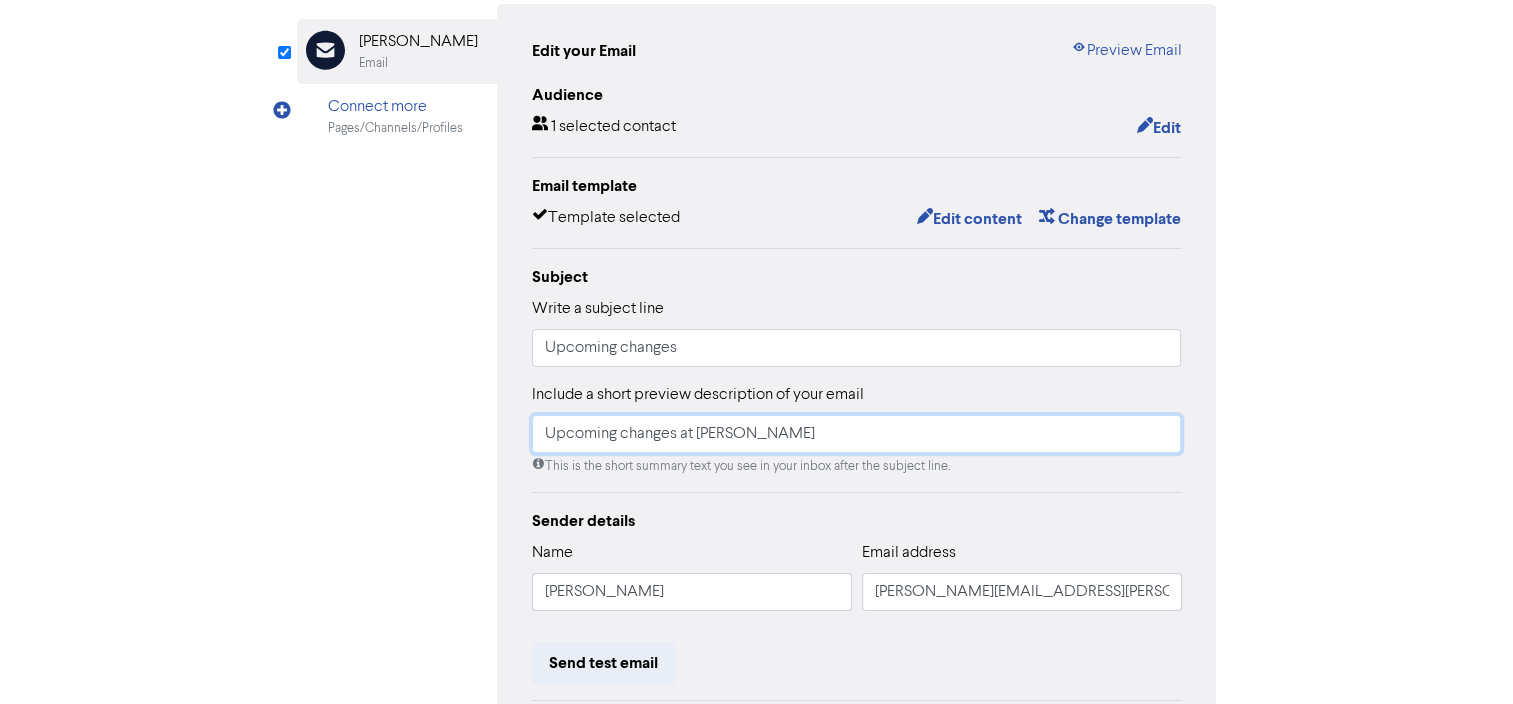 drag, startPoint x: 688, startPoint y: 439, endPoint x: 917, endPoint y: 444, distance: 229.05458 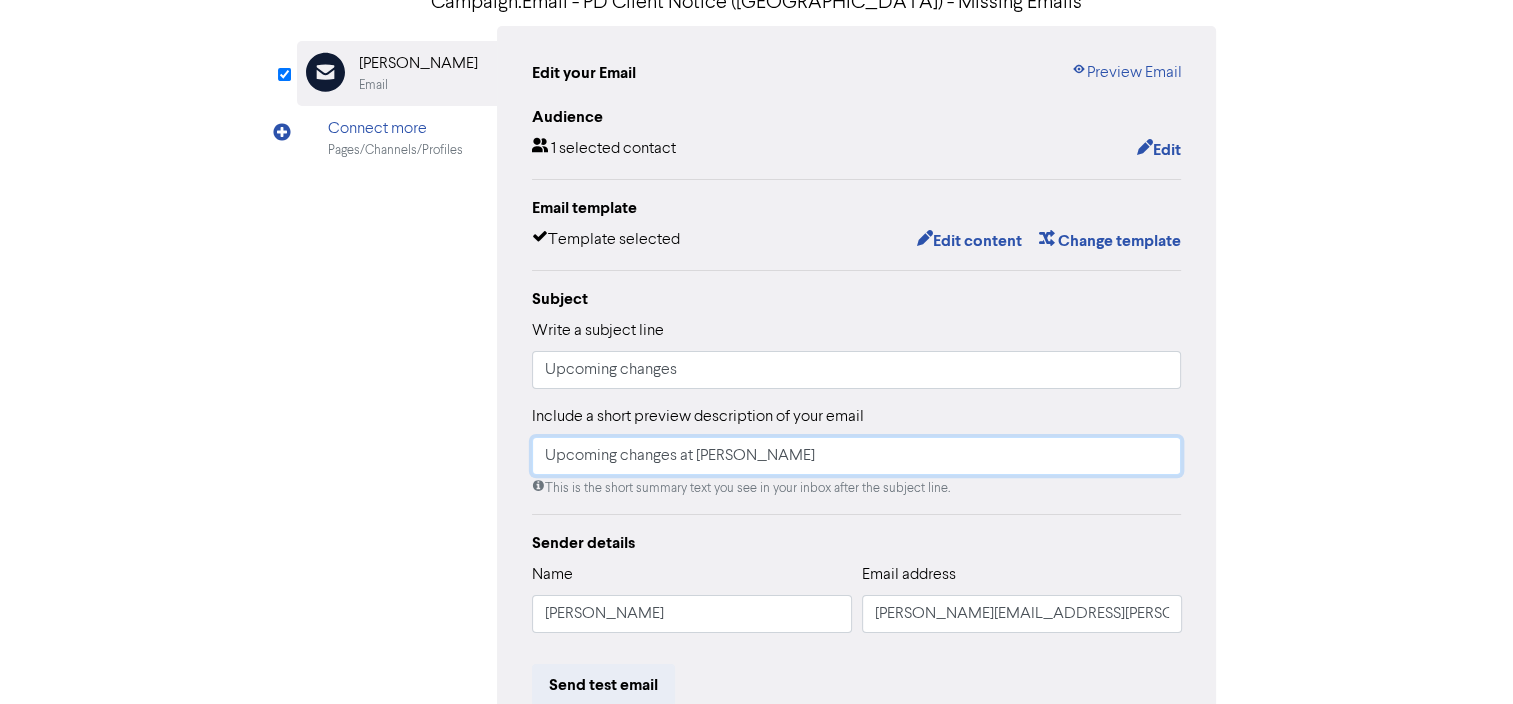 scroll, scrollTop: 0, scrollLeft: 0, axis: both 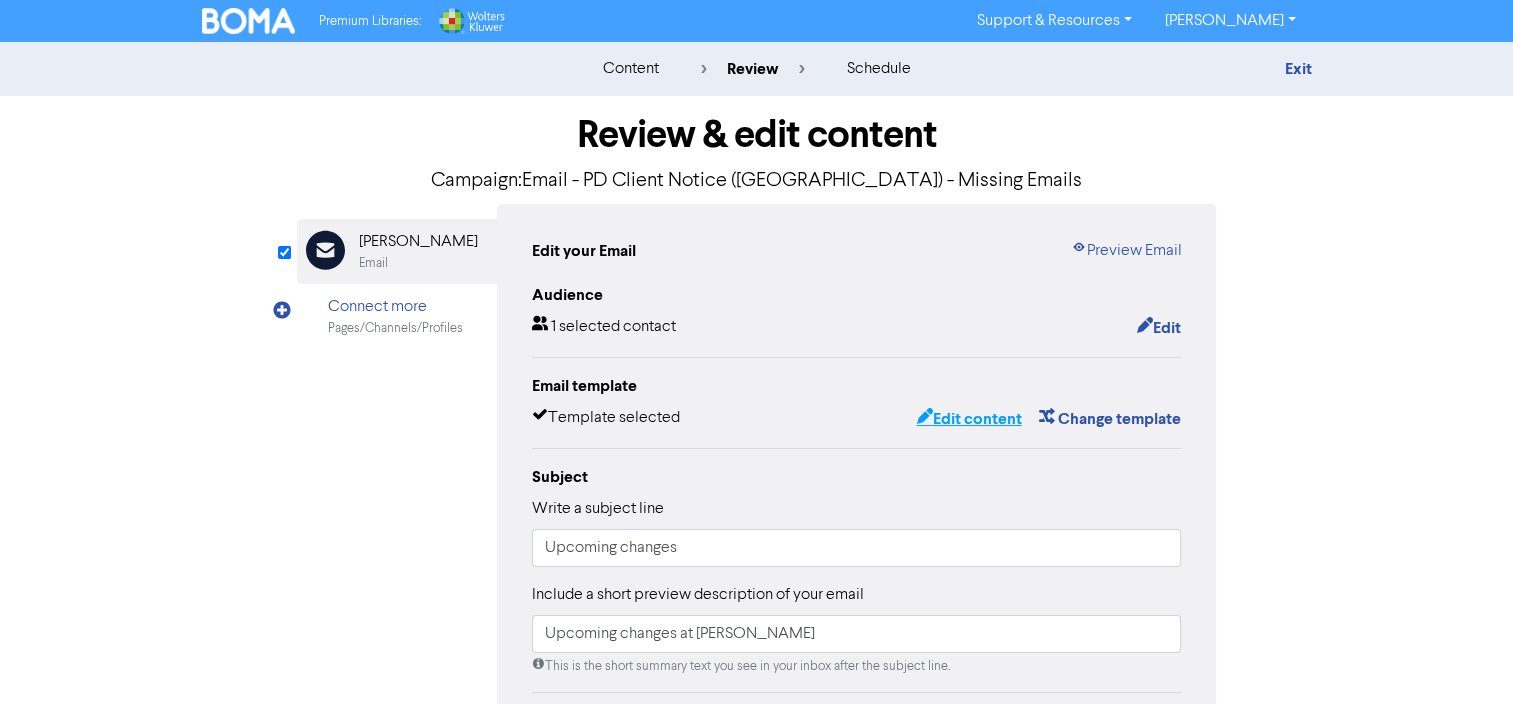 click on "Edit content" at bounding box center [968, 419] 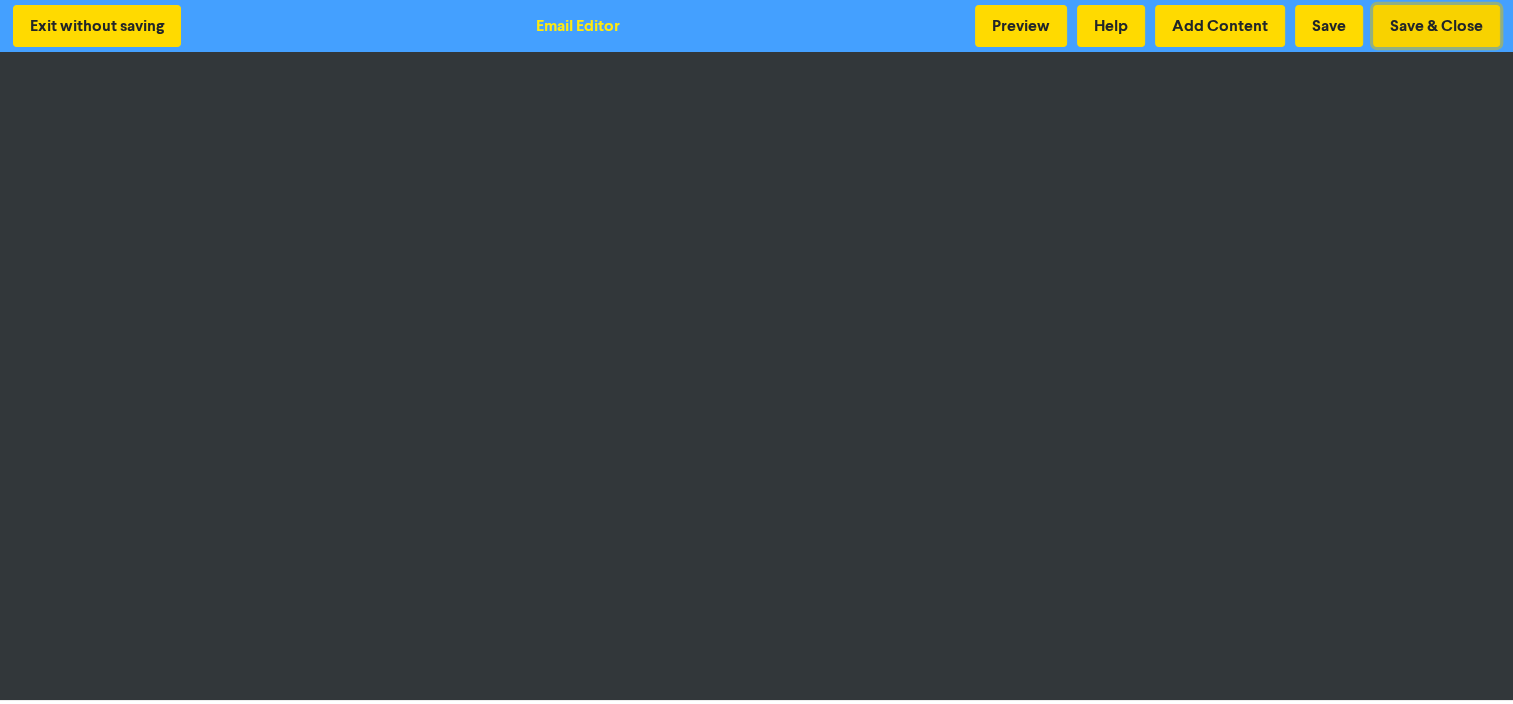 click on "Save & Close" at bounding box center (1436, 26) 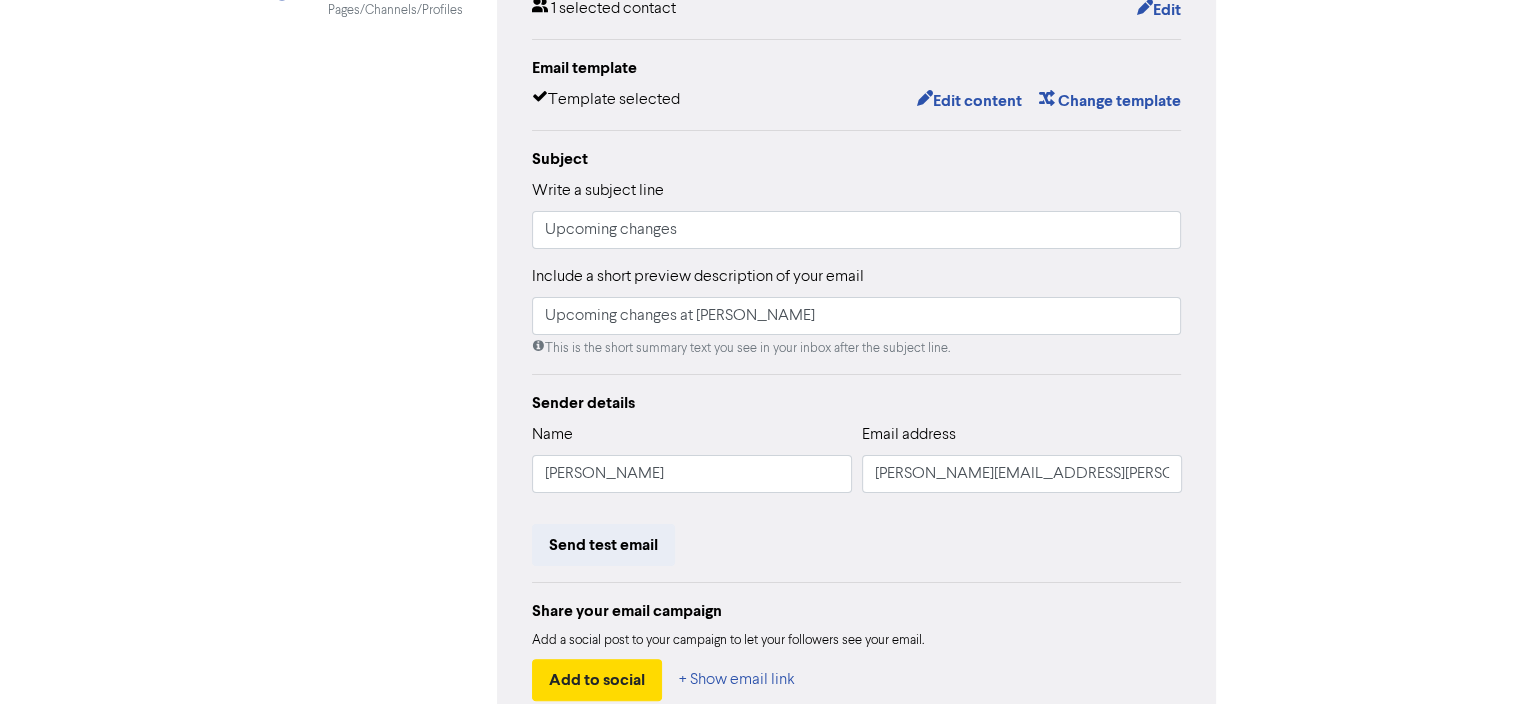 scroll, scrollTop: 439, scrollLeft: 0, axis: vertical 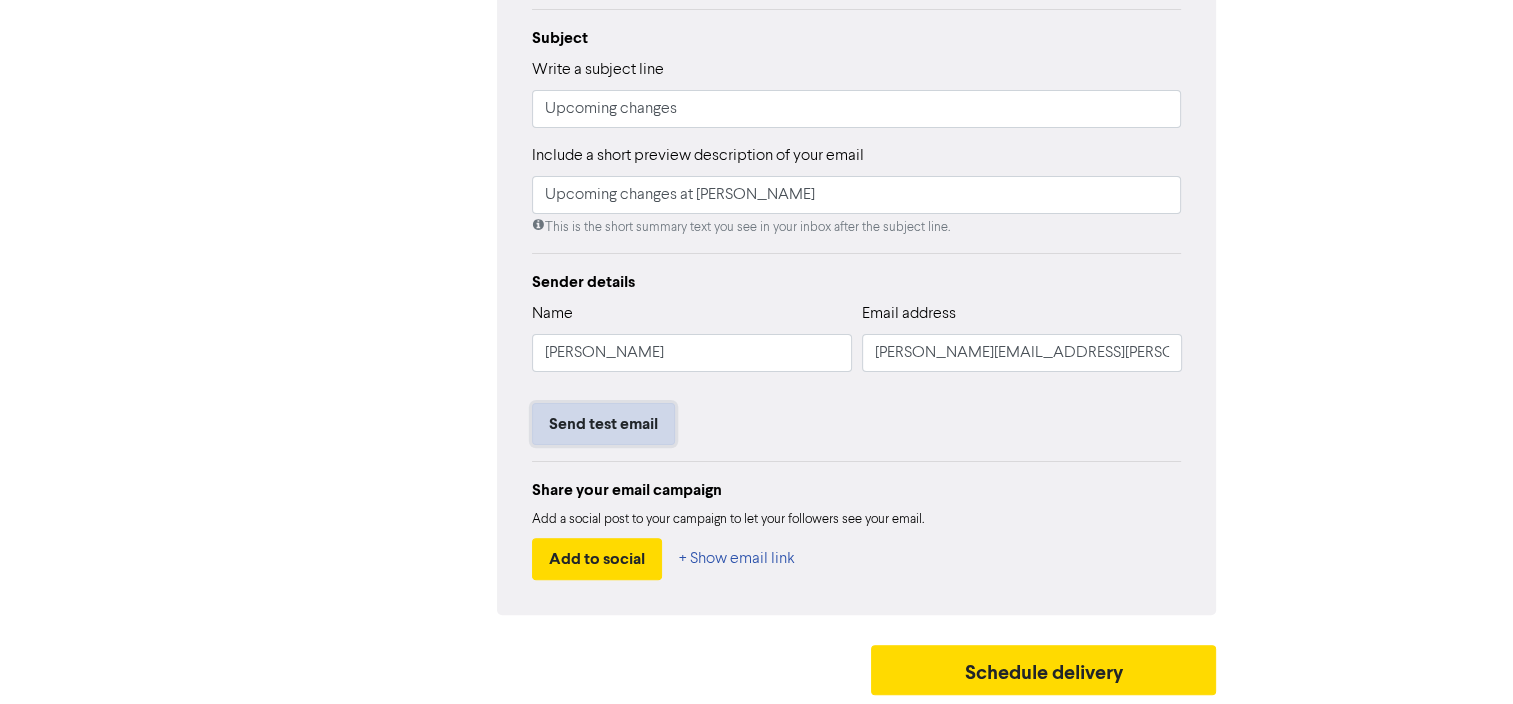 click on "Send test email" at bounding box center (603, 424) 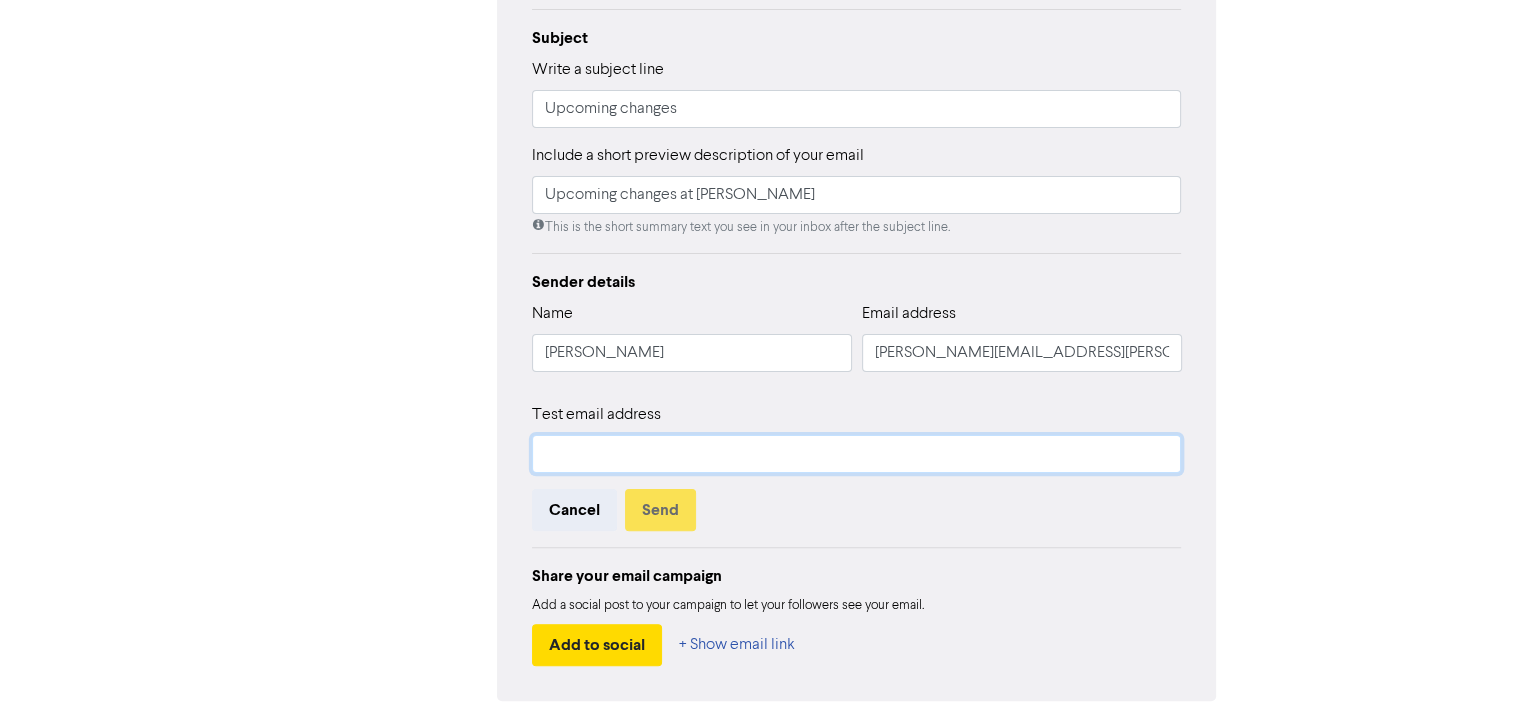 click at bounding box center [857, 454] 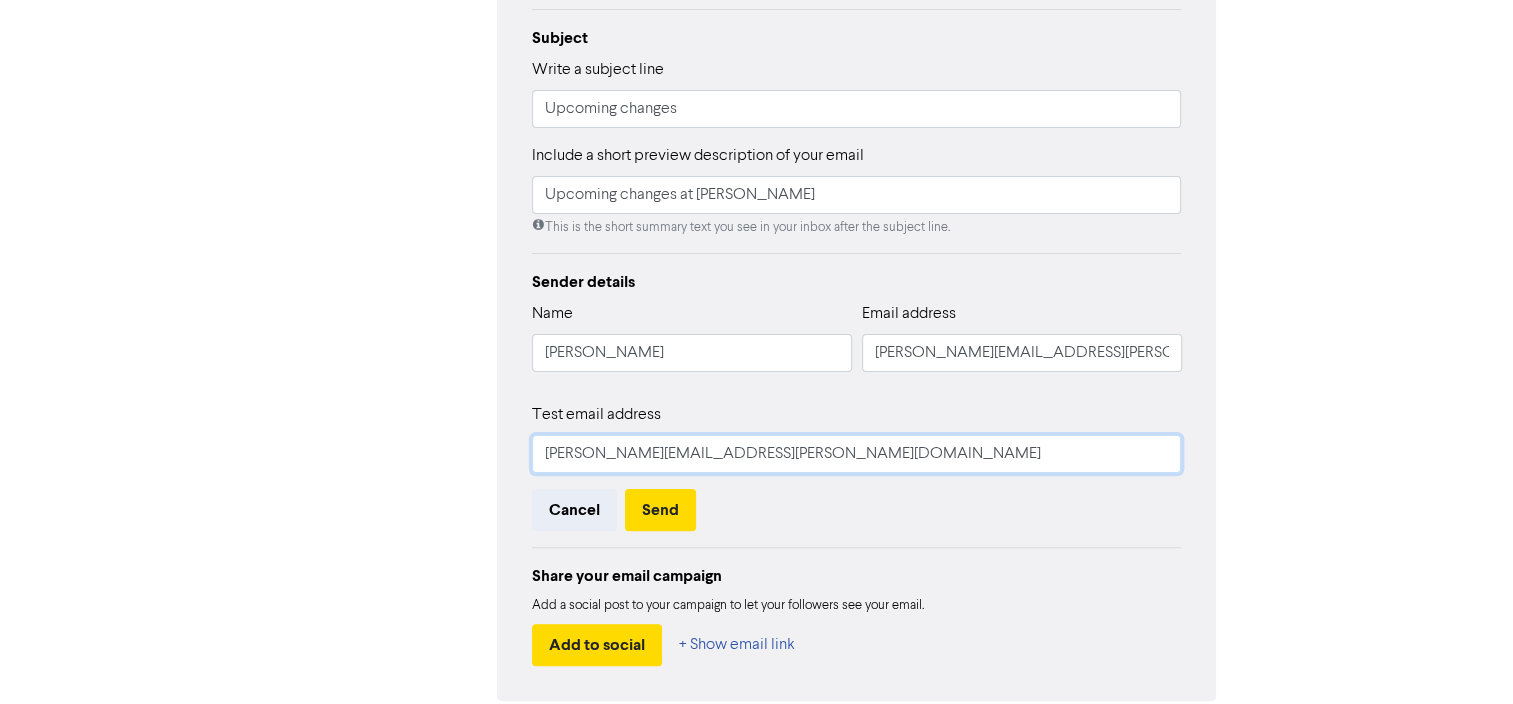 type on "[PERSON_NAME][EMAIL_ADDRESS][PERSON_NAME][DOMAIN_NAME]" 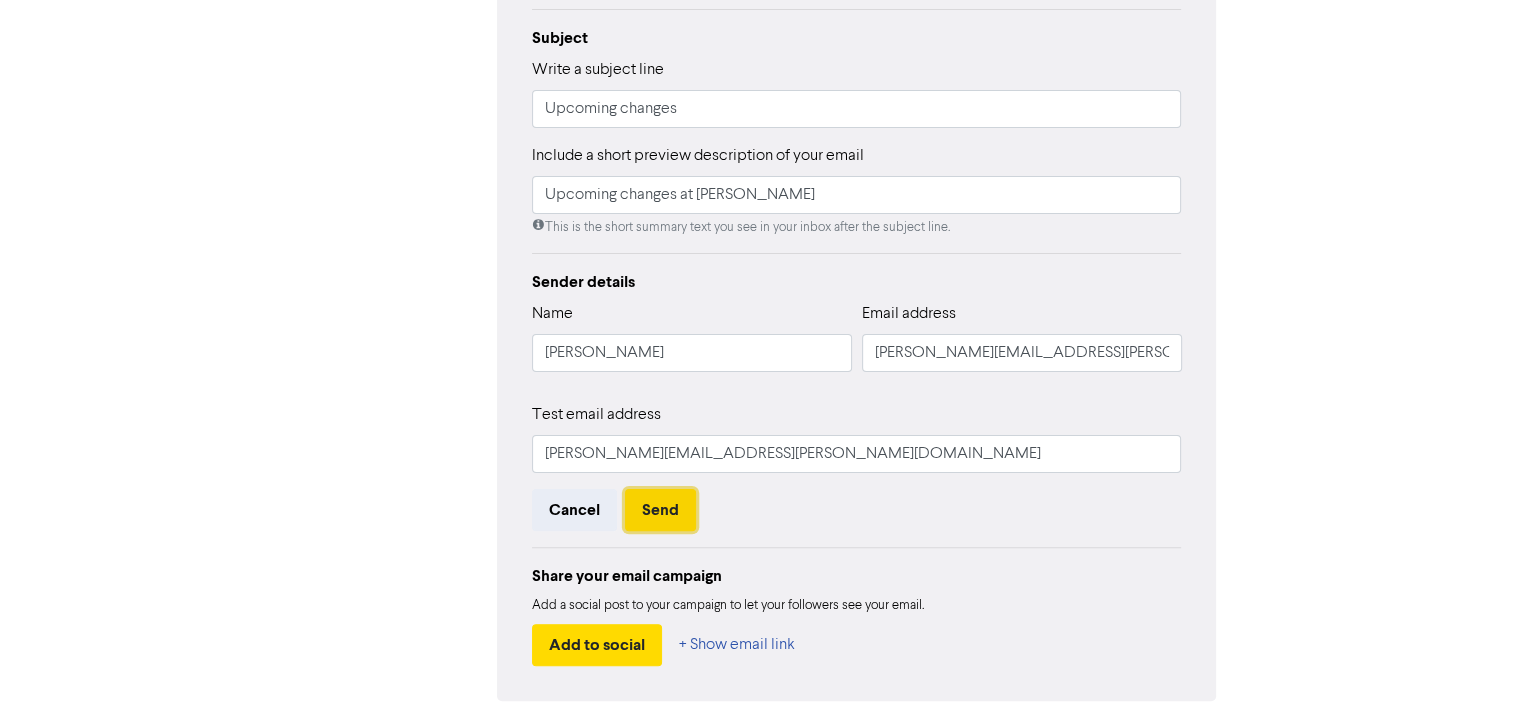 click on "Send" at bounding box center [660, 510] 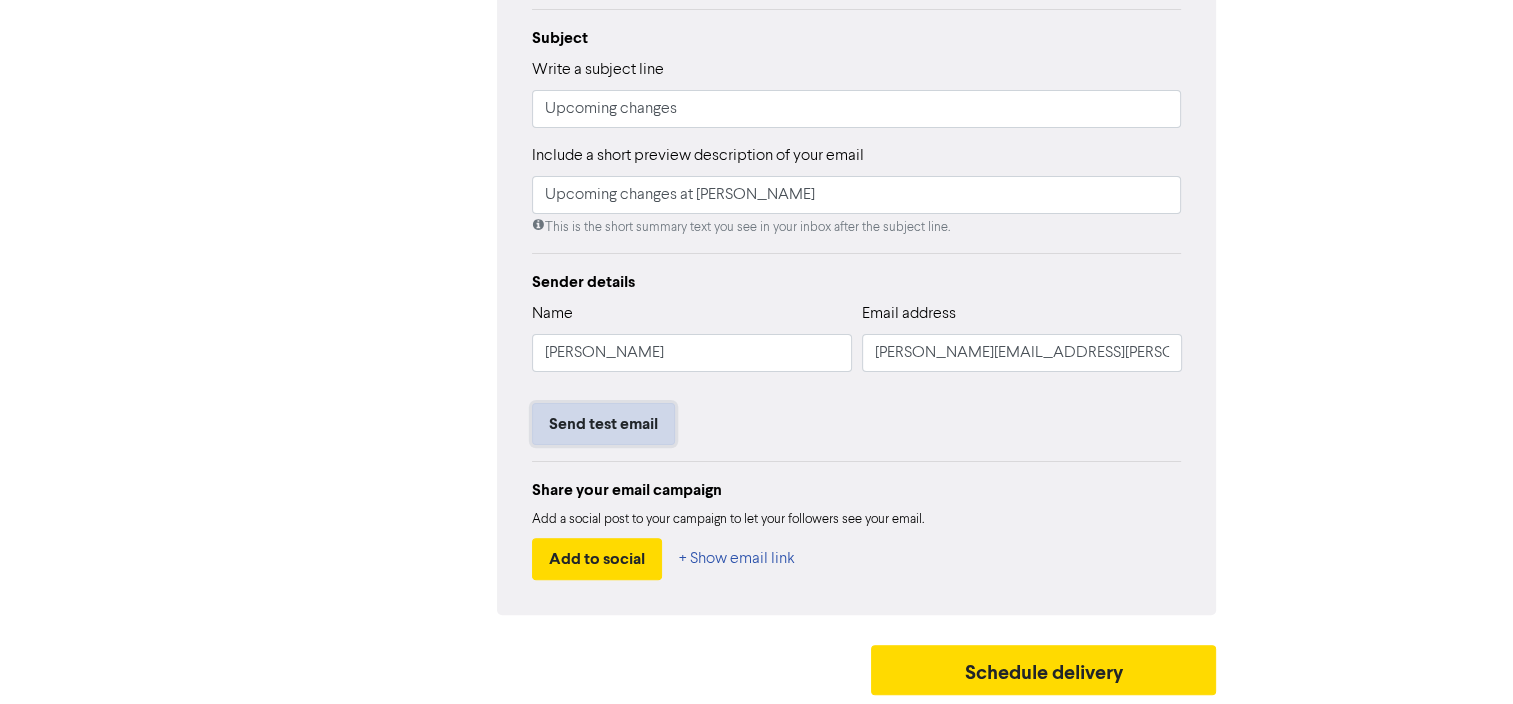 click on "Send test email" at bounding box center [603, 424] 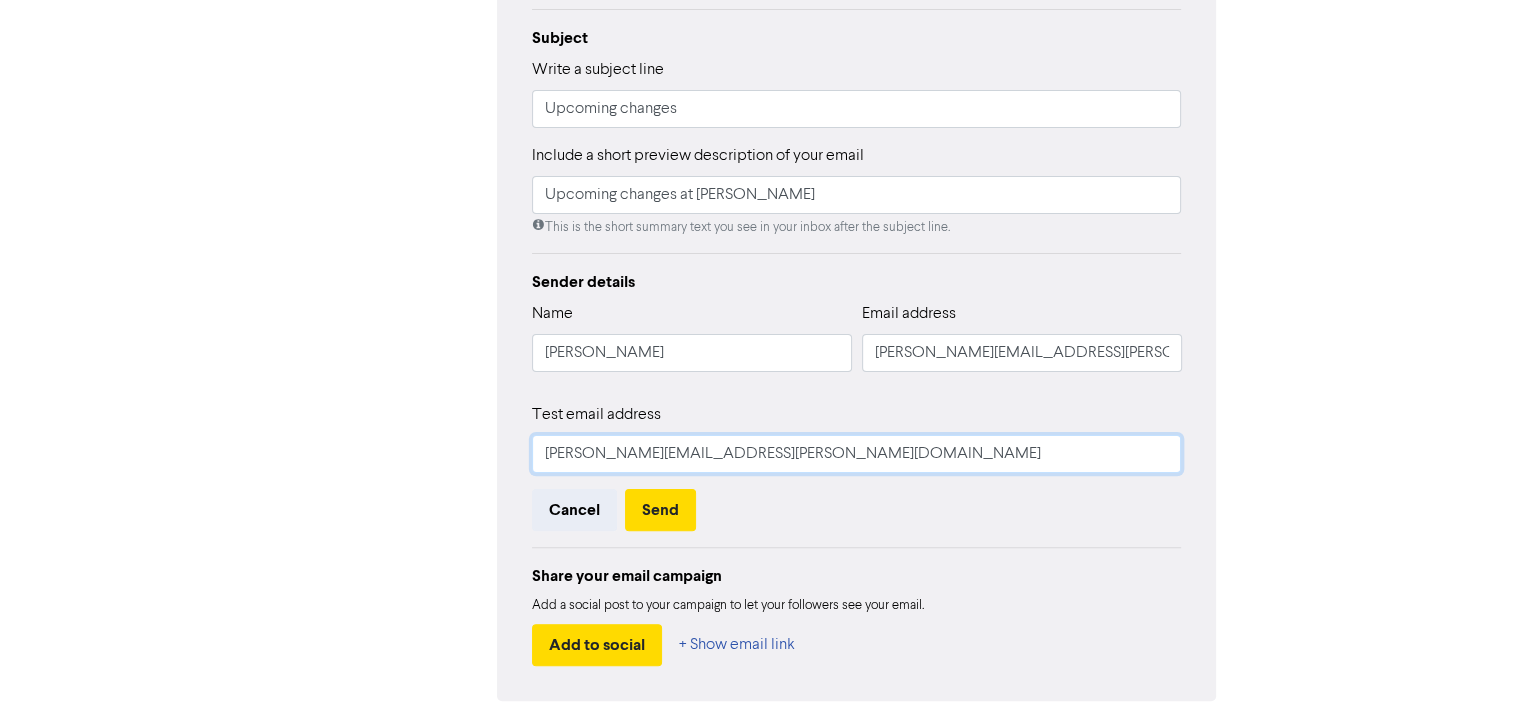 drag, startPoint x: 655, startPoint y: 451, endPoint x: 408, endPoint y: 457, distance: 247.07286 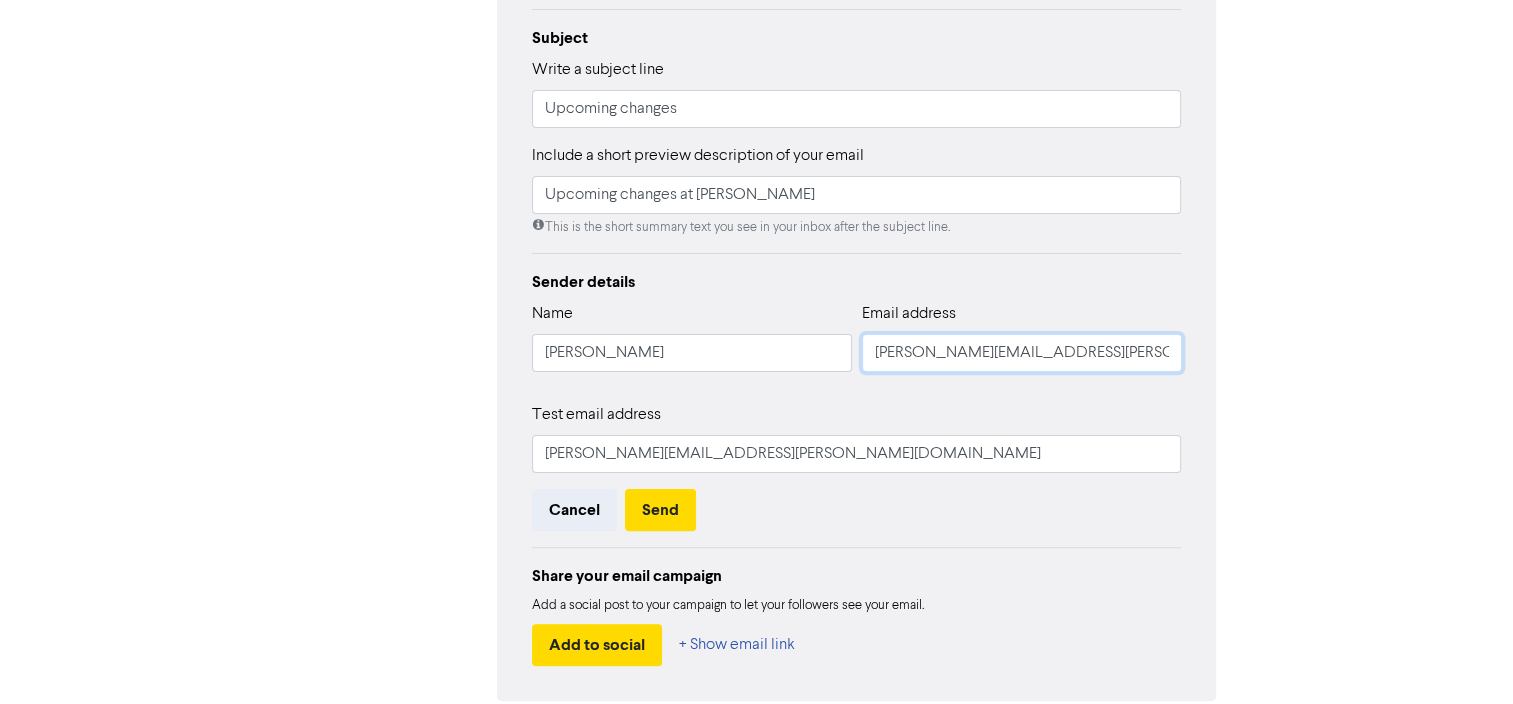 click on "[PERSON_NAME][EMAIL_ADDRESS][PERSON_NAME][DOMAIN_NAME]" at bounding box center [1022, 353] 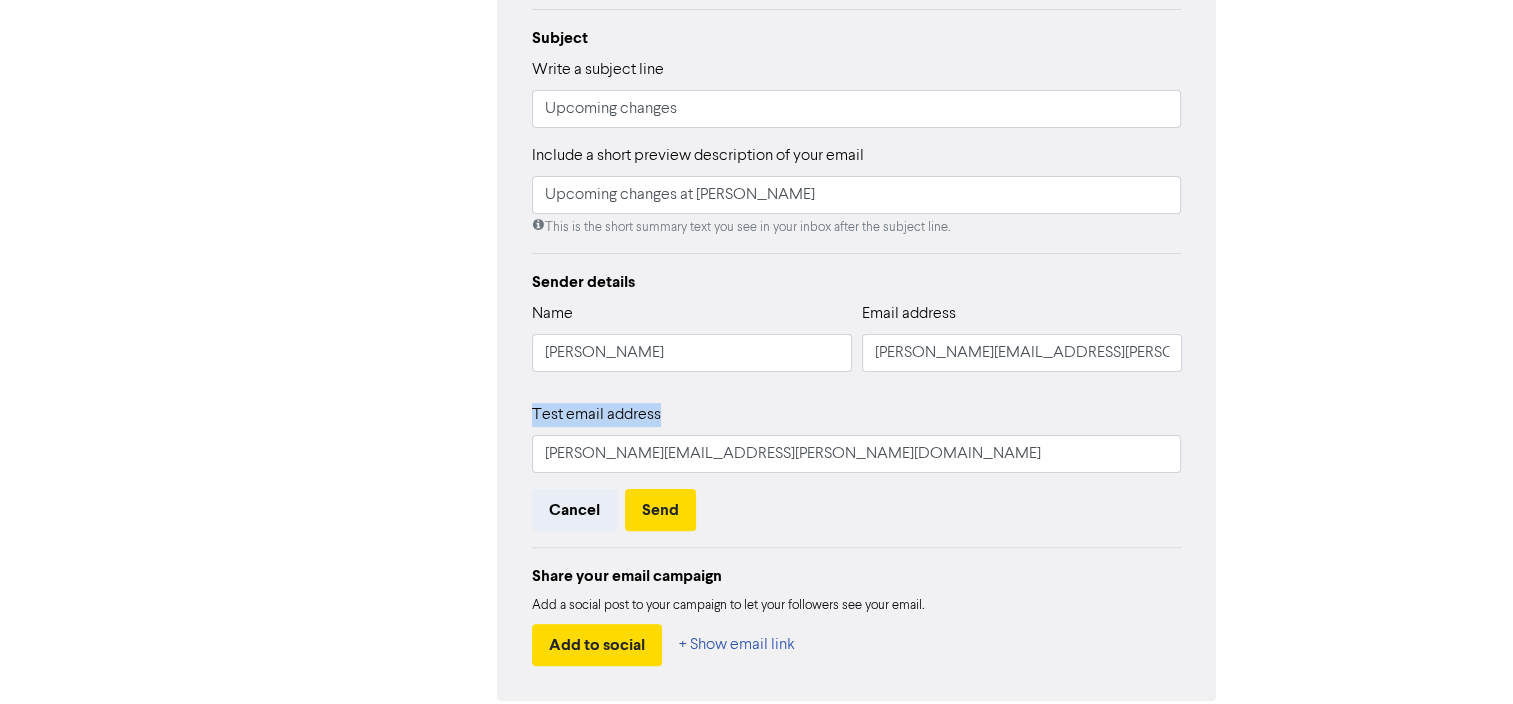 drag, startPoint x: 862, startPoint y: 432, endPoint x: 459, endPoint y: 429, distance: 403.01117 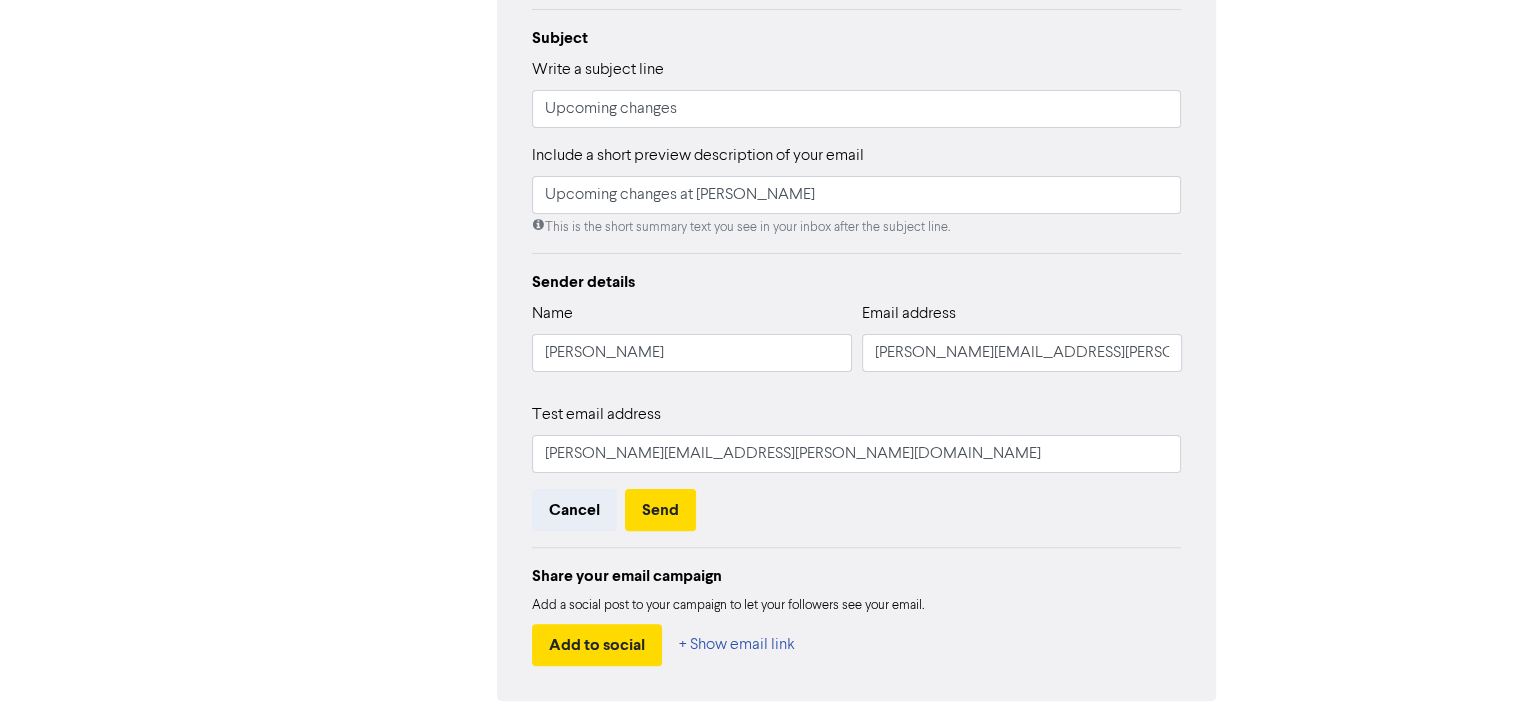 drag, startPoint x: 459, startPoint y: 429, endPoint x: 886, endPoint y: 439, distance: 427.11707 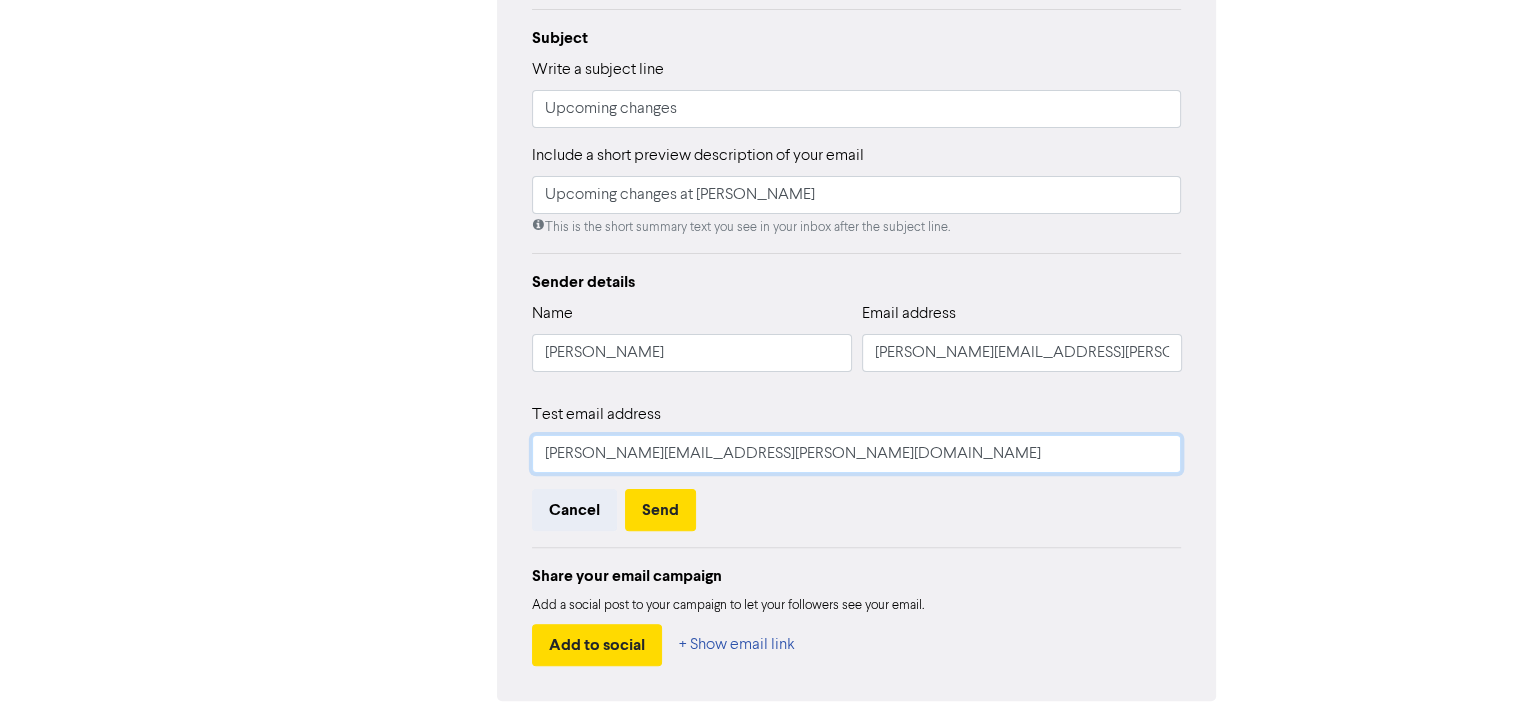 drag, startPoint x: 878, startPoint y: 456, endPoint x: 277, endPoint y: 464, distance: 601.0532 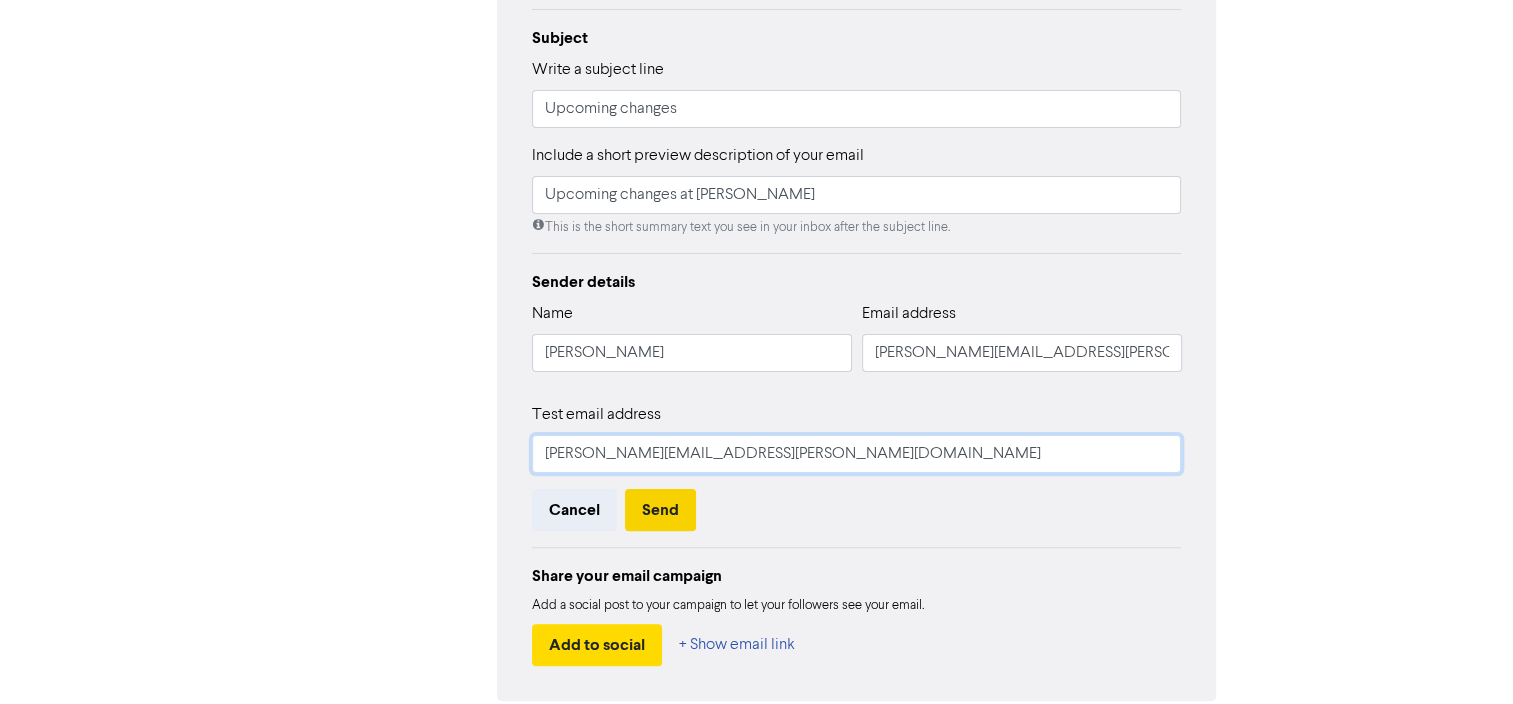 type on "[PERSON_NAME][EMAIL_ADDRESS][PERSON_NAME][DOMAIN_NAME]" 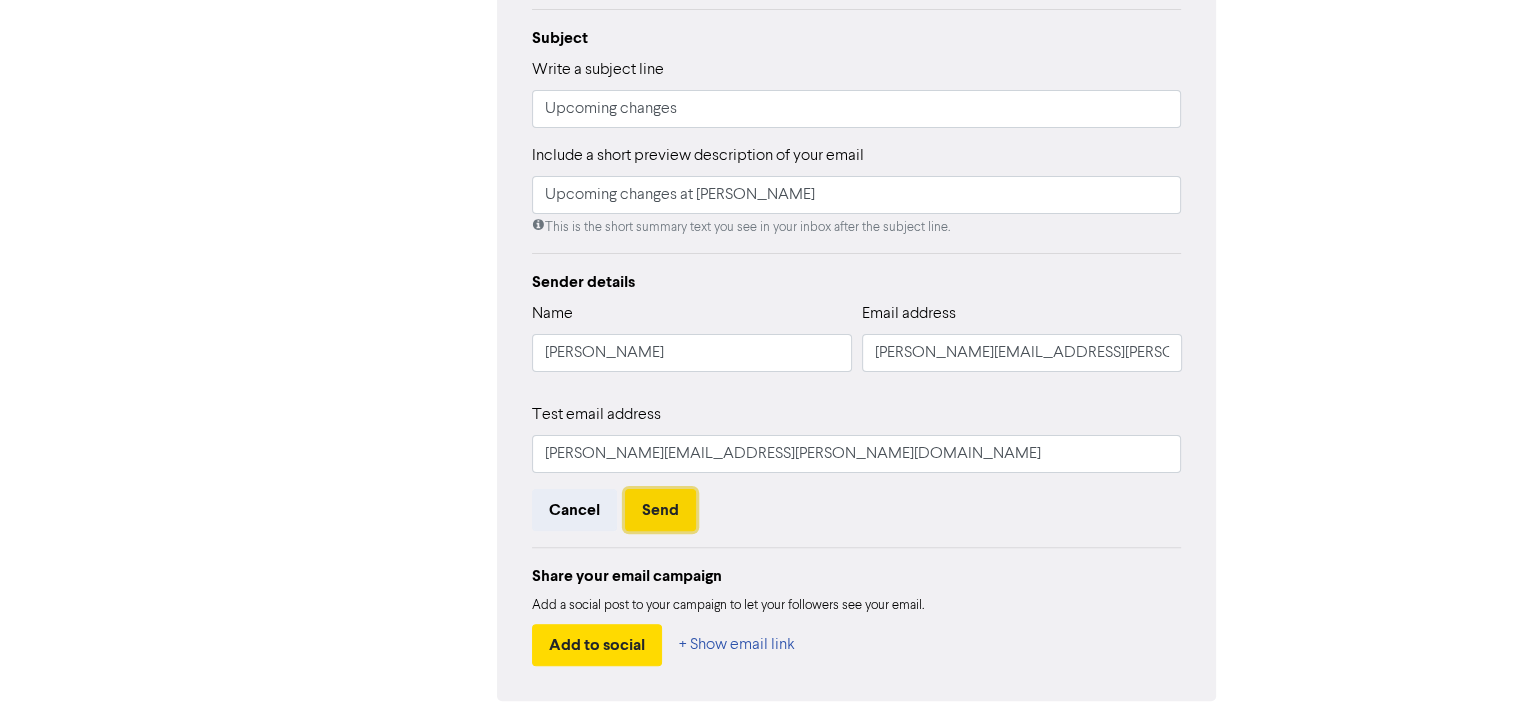 click on "Send" at bounding box center (660, 510) 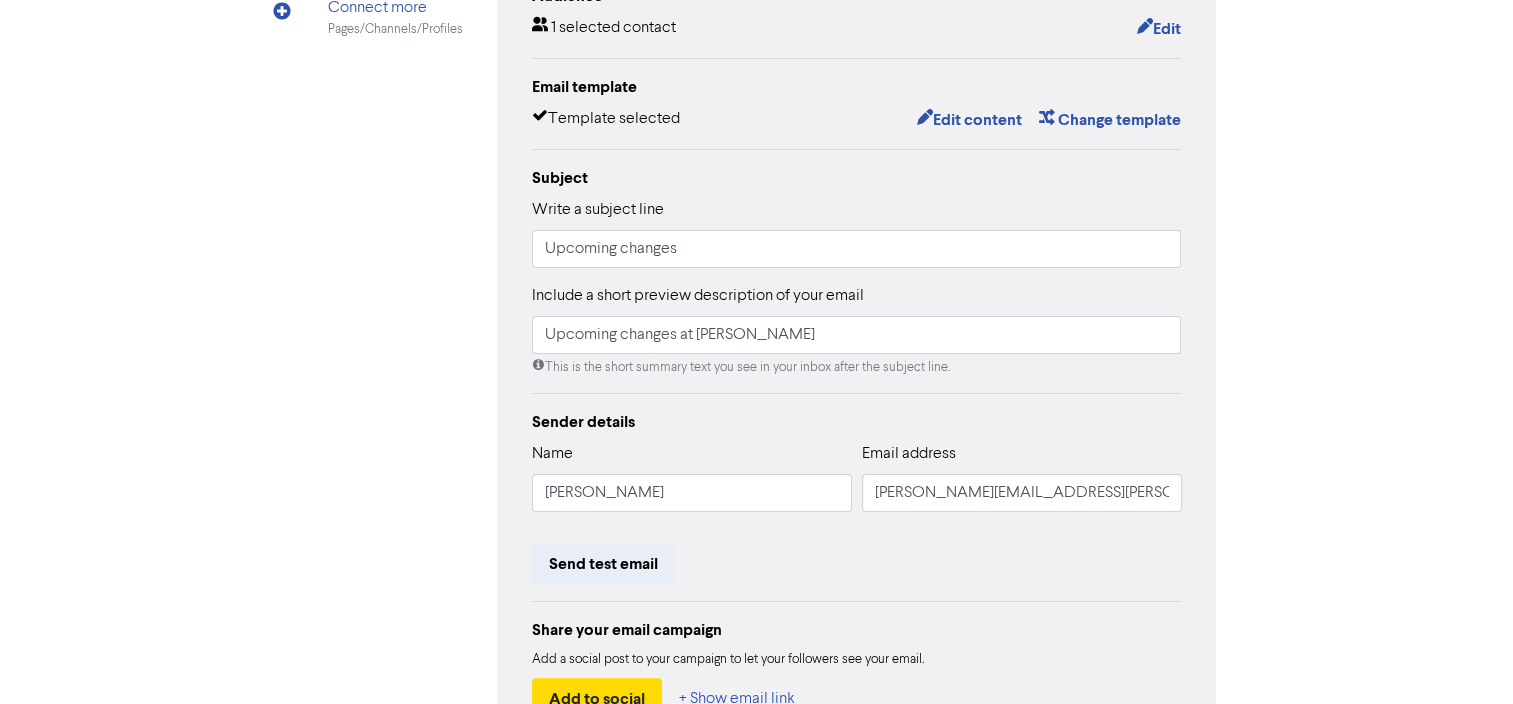 scroll, scrollTop: 300, scrollLeft: 0, axis: vertical 